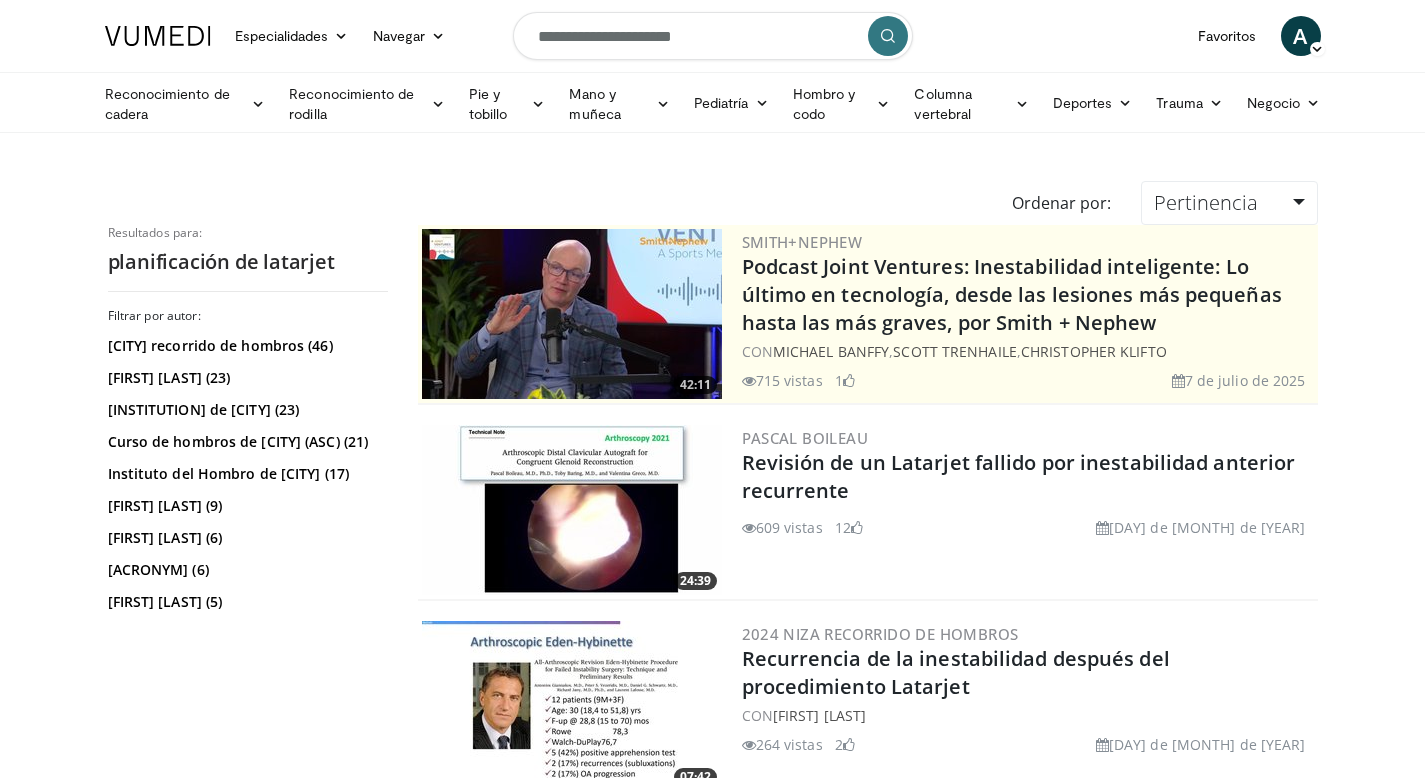 scroll, scrollTop: 2174, scrollLeft: 0, axis: vertical 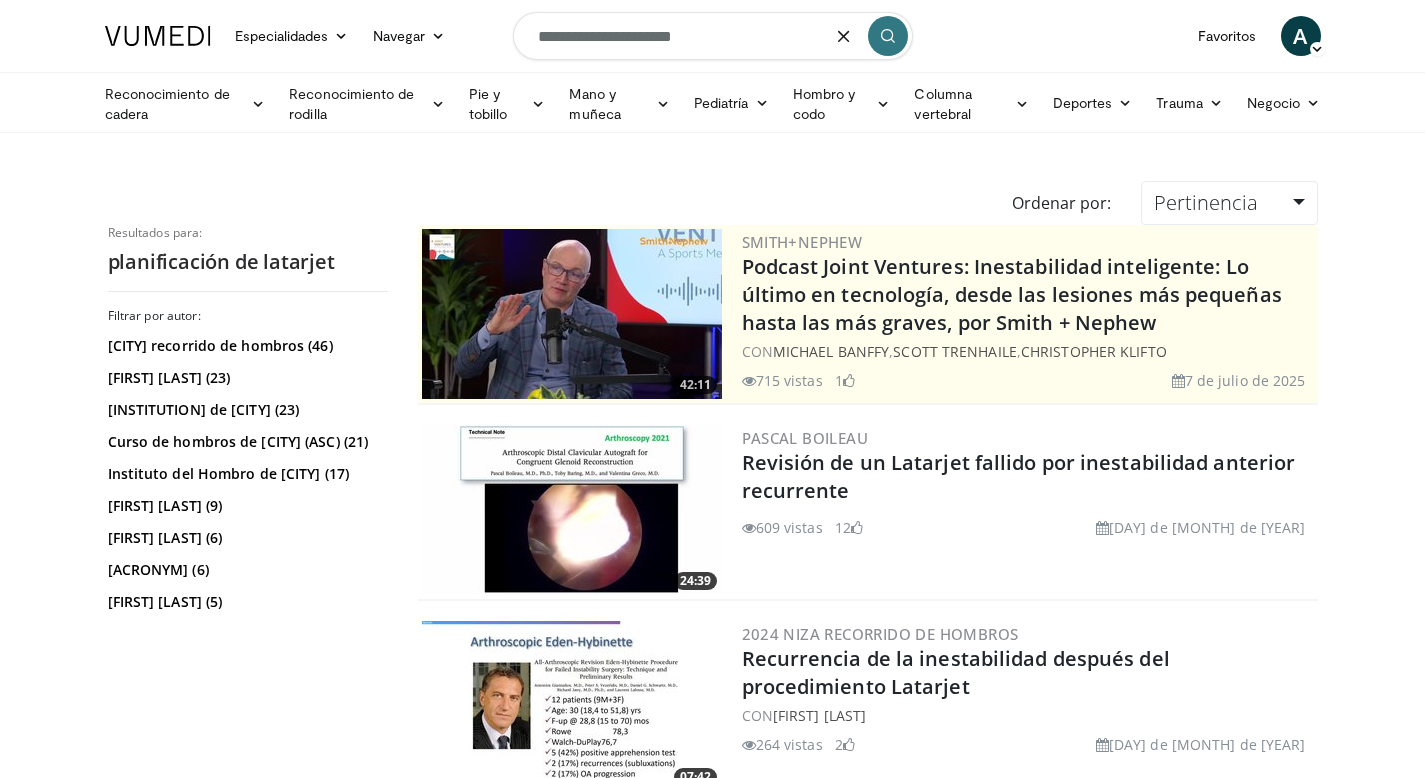 drag, startPoint x: 718, startPoint y: 41, endPoint x: 479, endPoint y: 12, distance: 240.75299 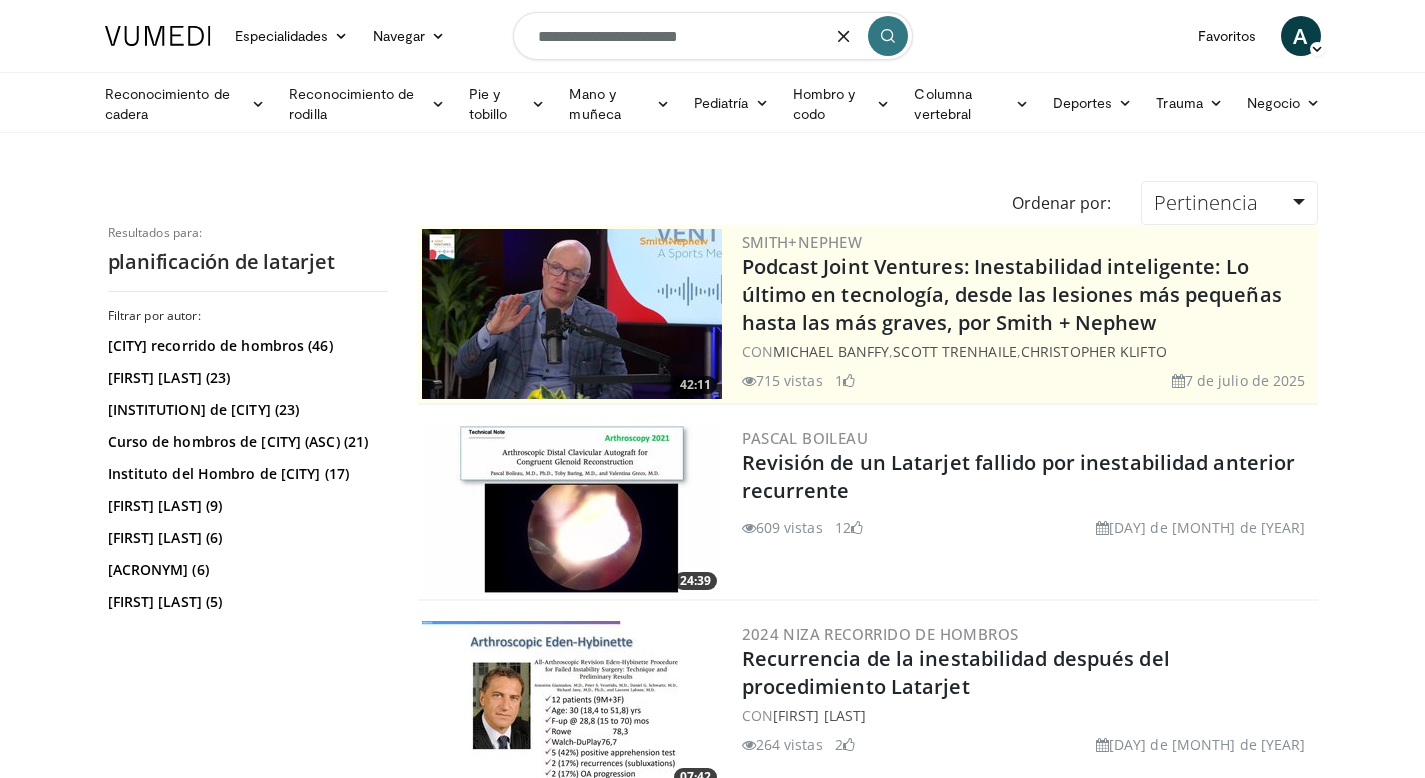 type on "**********" 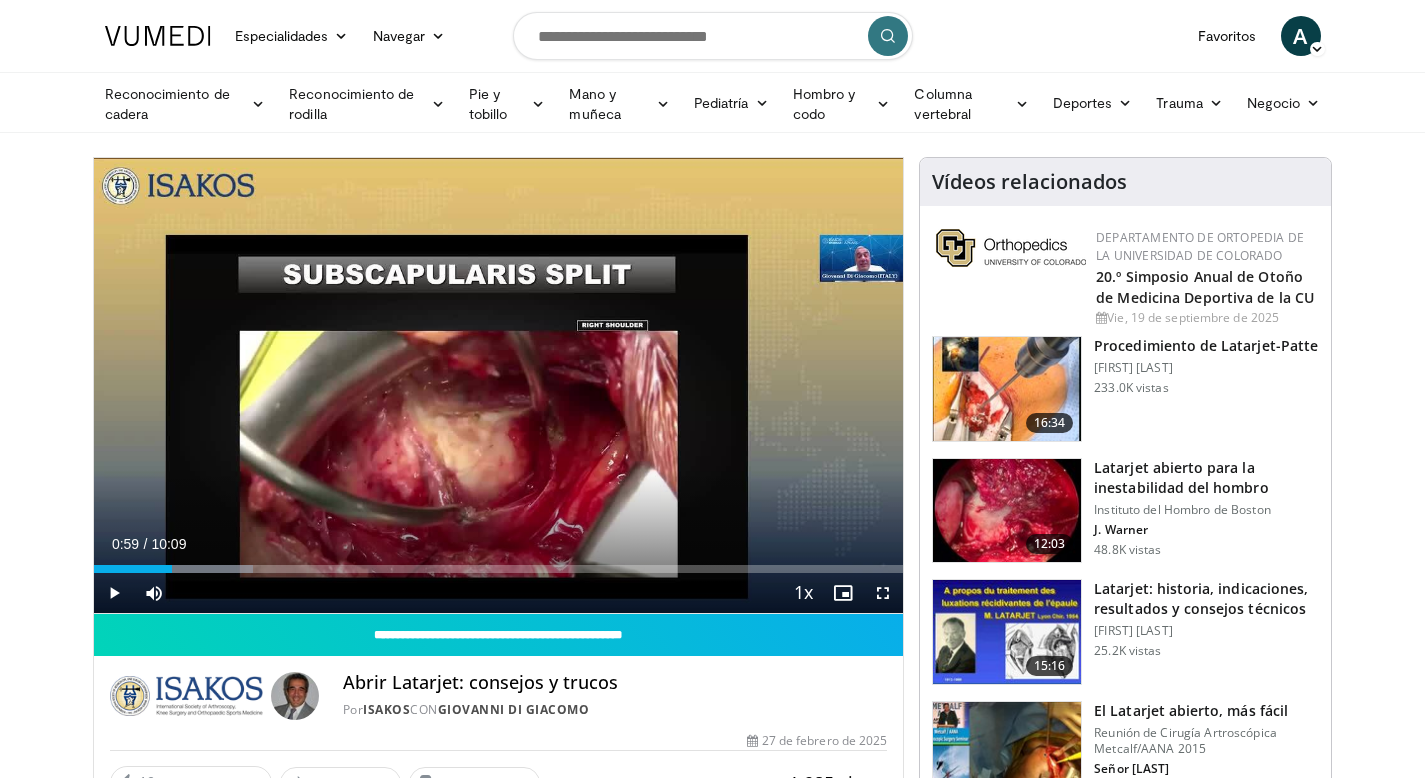 scroll, scrollTop: 0, scrollLeft: 0, axis: both 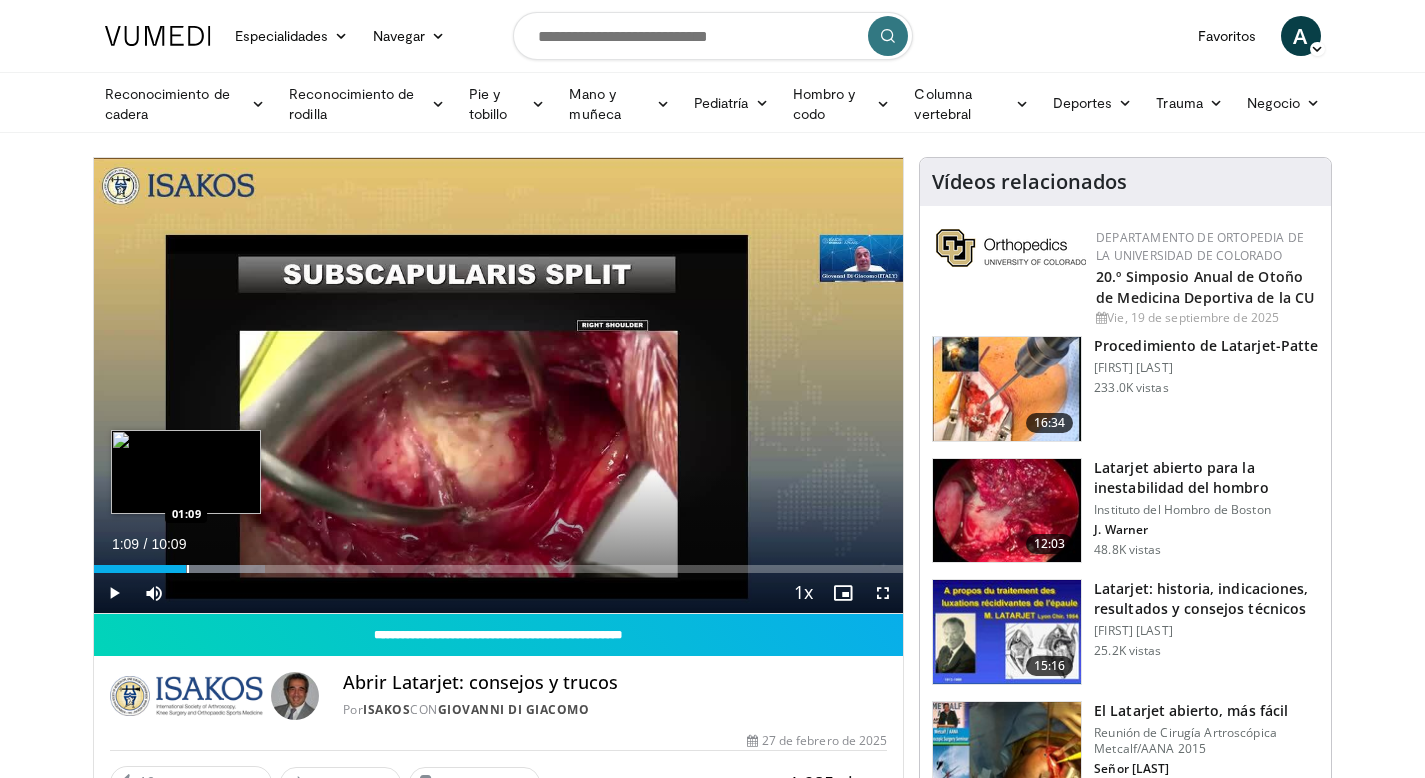 click on "Loaded :  21.15% 01:09 01:09" at bounding box center [499, 563] 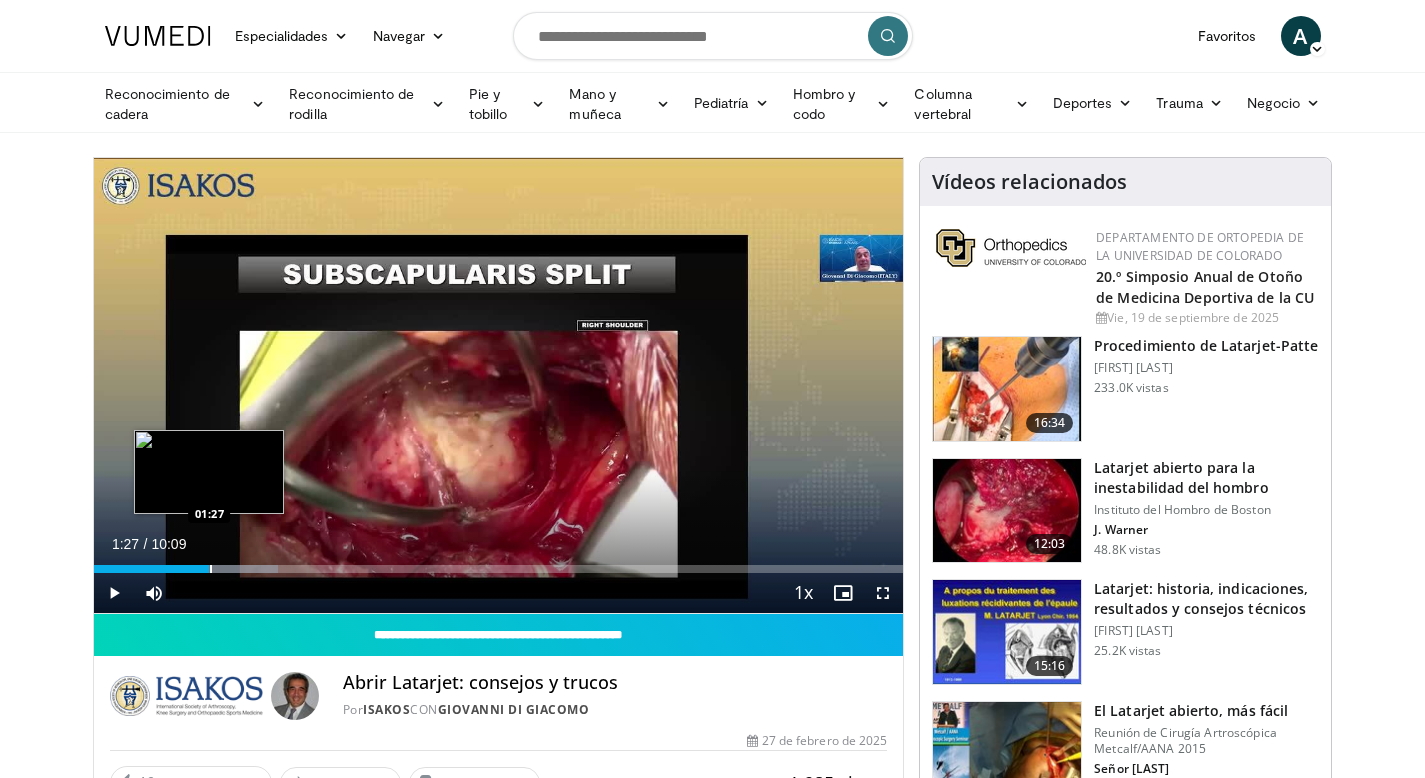 click at bounding box center (211, 569) 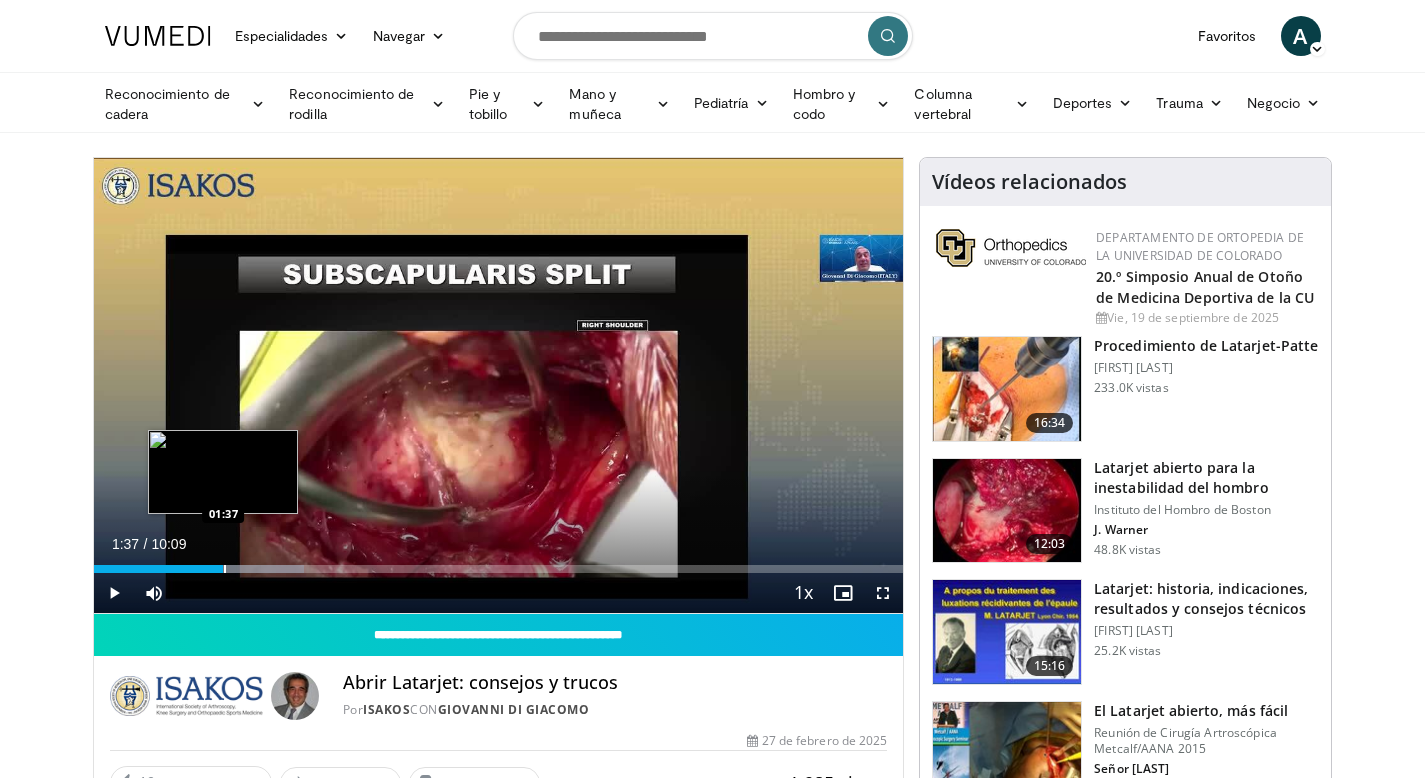 click at bounding box center (225, 569) 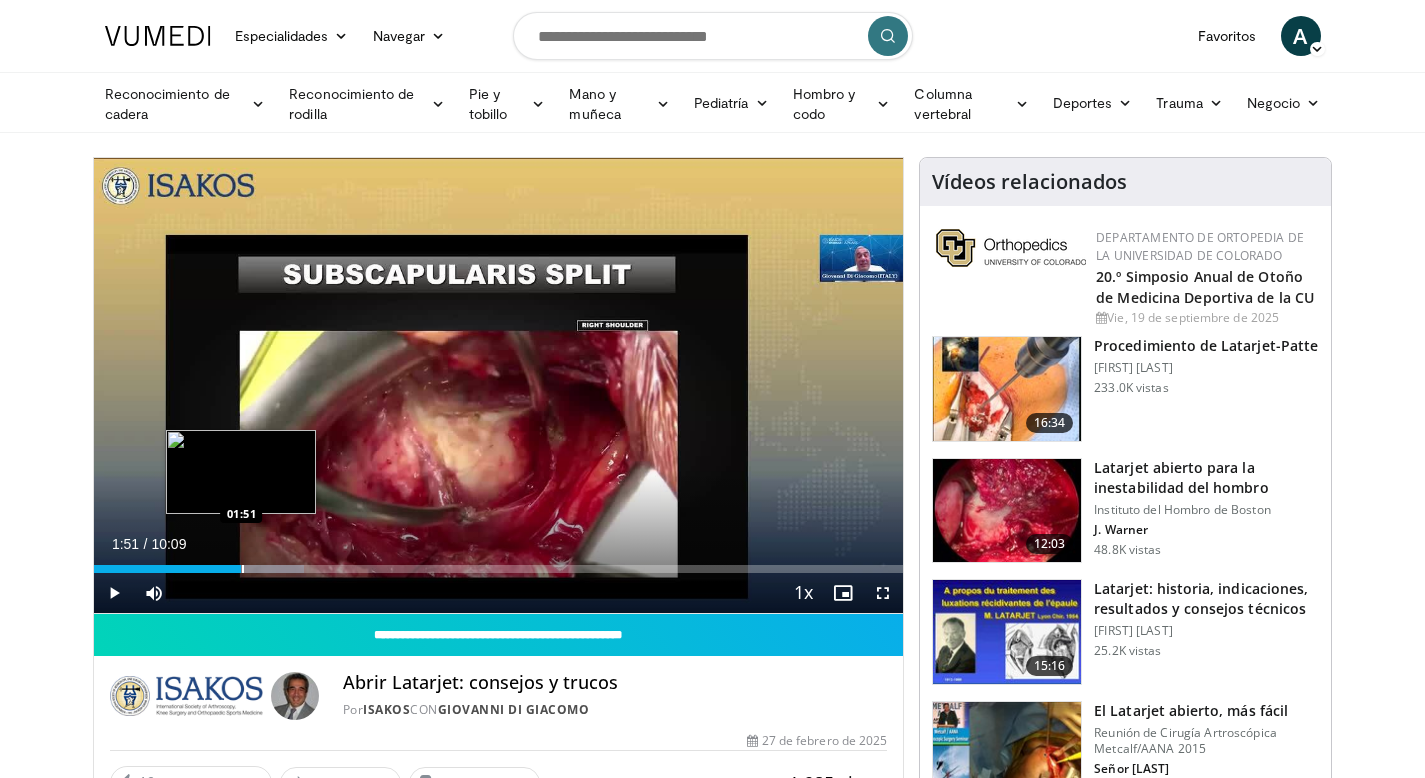click at bounding box center [243, 569] 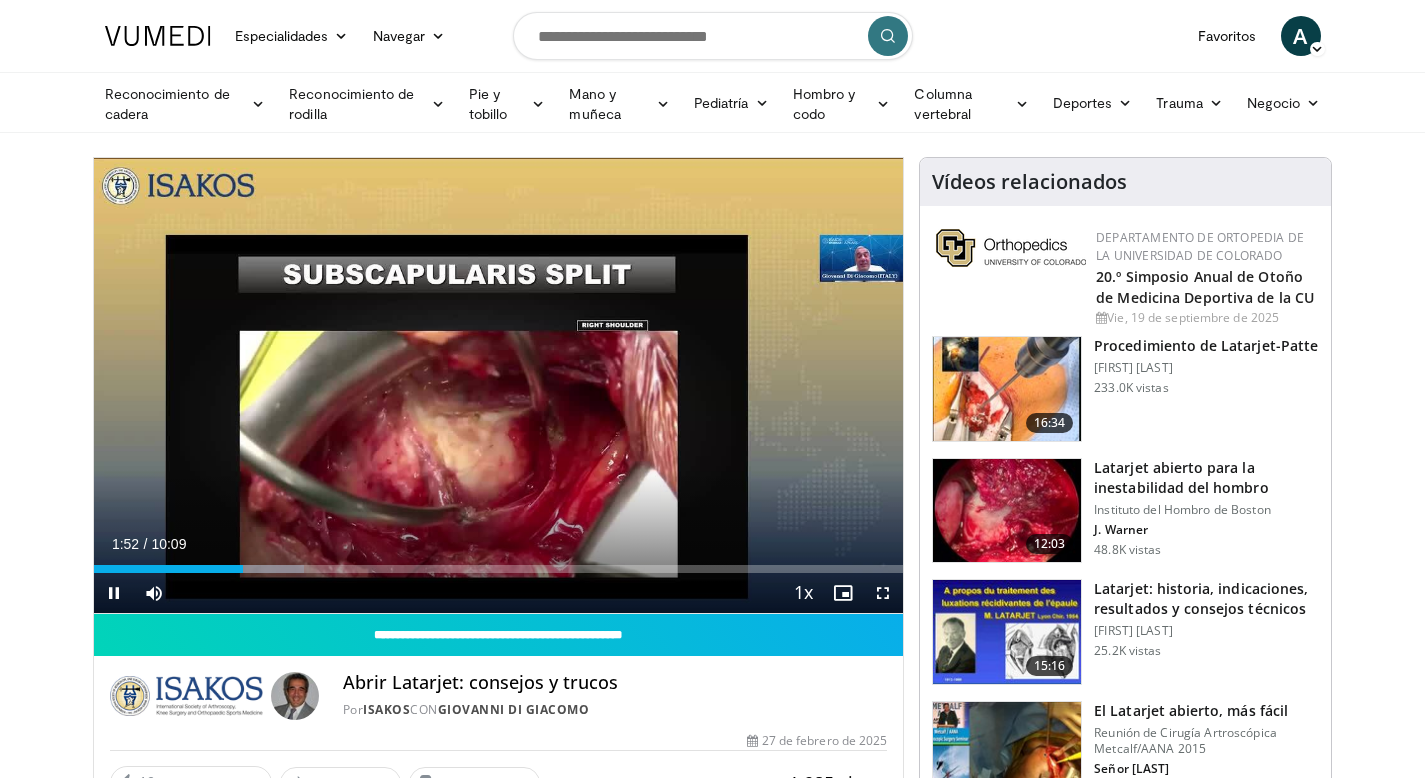 click on "Current Time  1:52 / Duration  10:09 Pause Skip Backward Skip Forward Mute 0% Loaded :  26.03% 01:52 02:04 Stream Type  LIVE Seek to live, currently behind live LIVE   1x Playback Rate 0.5x 0.75x 1x , selected 1.25x 1.5x 1.75x 2x Chapters Chapters Descriptions descriptions off , selected Captions captions settings , opens captions settings dialog captions off , selected Audio Track en (Main) , selected Fullscreen Enable picture-in-picture mode" at bounding box center (499, 593) 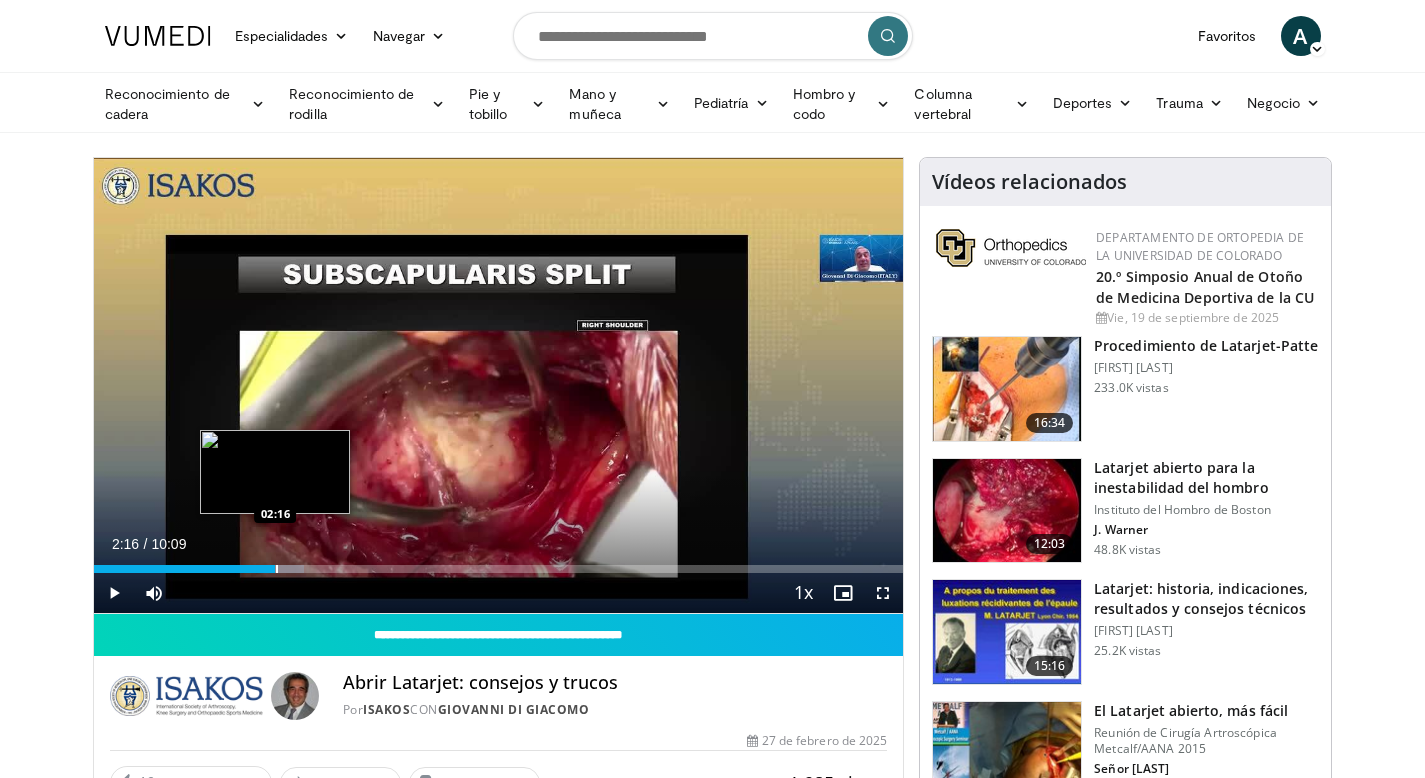 click at bounding box center [277, 569] 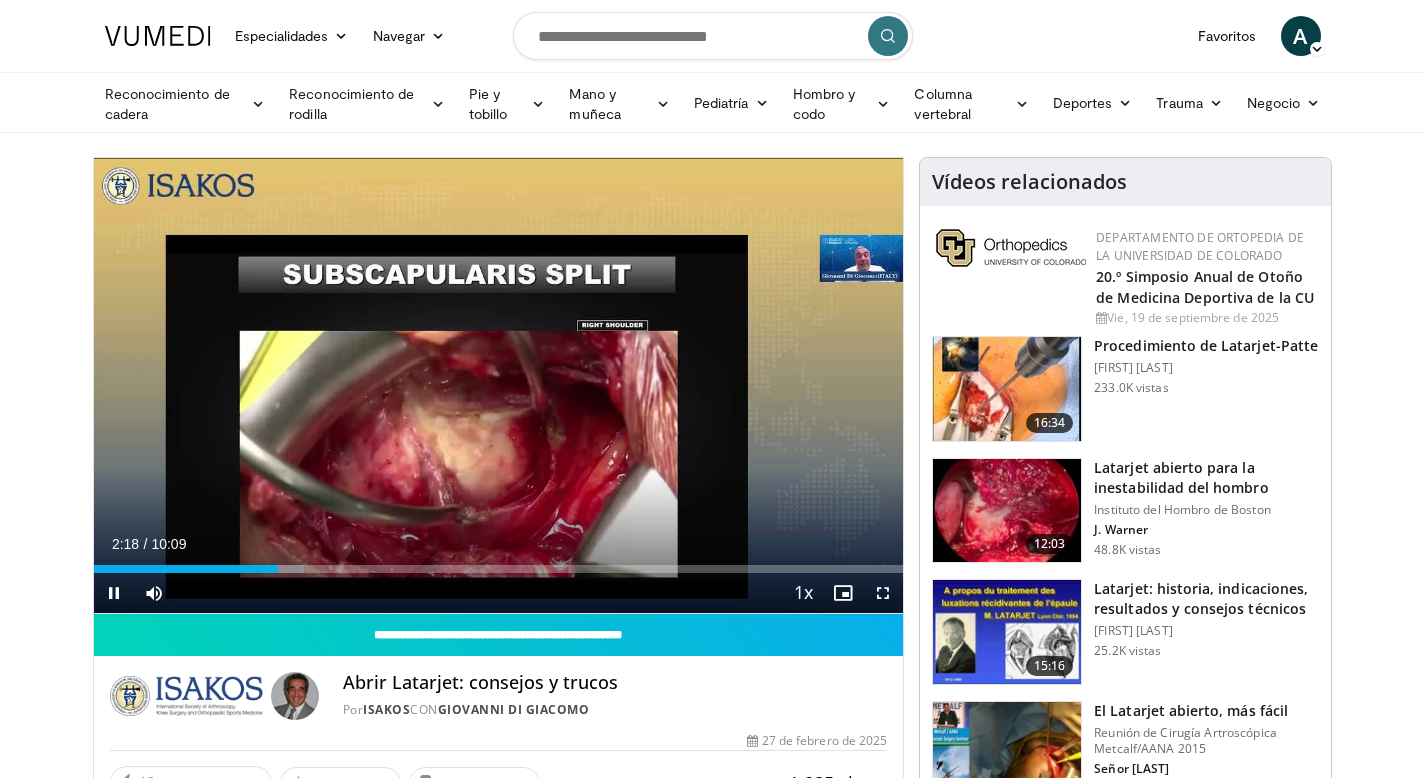 click on "**********" at bounding box center [499, 386] 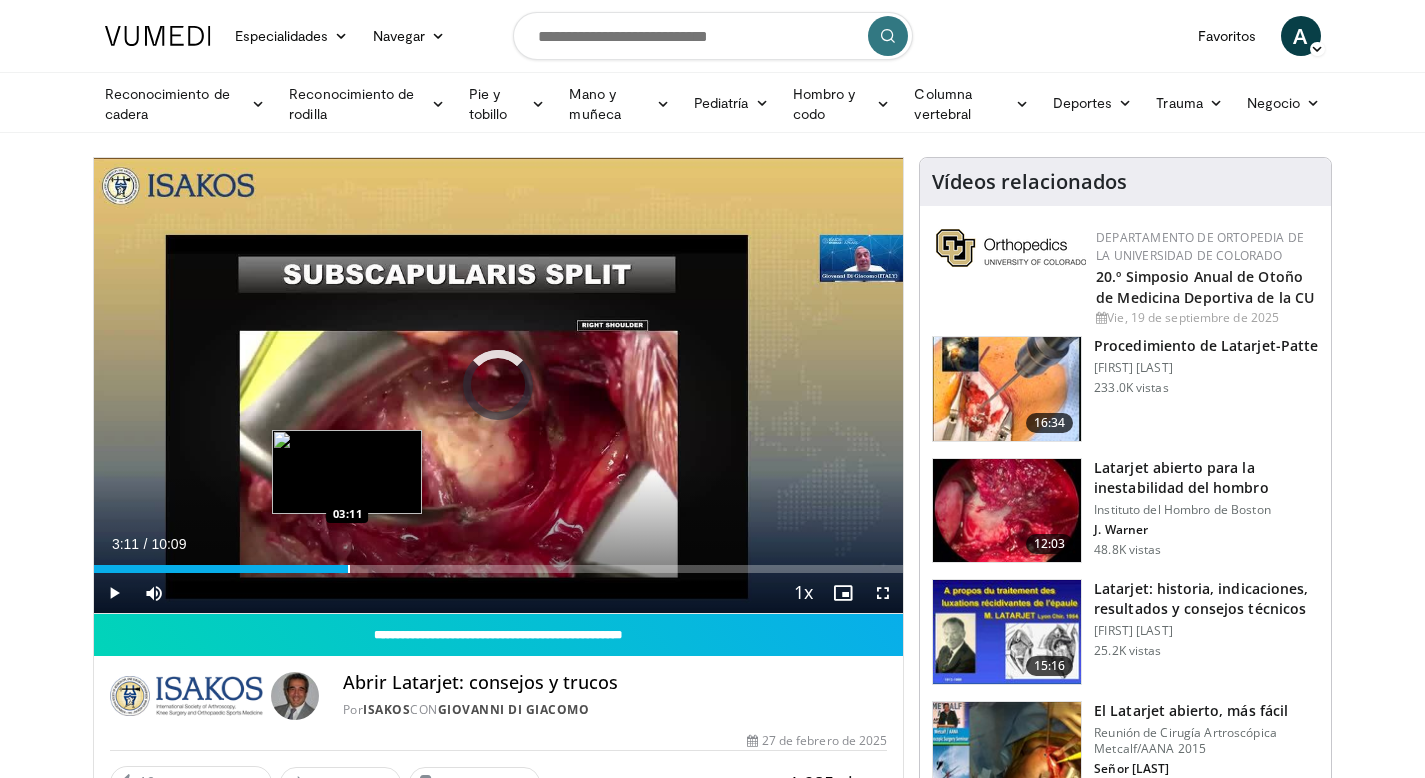 click at bounding box center (349, 569) 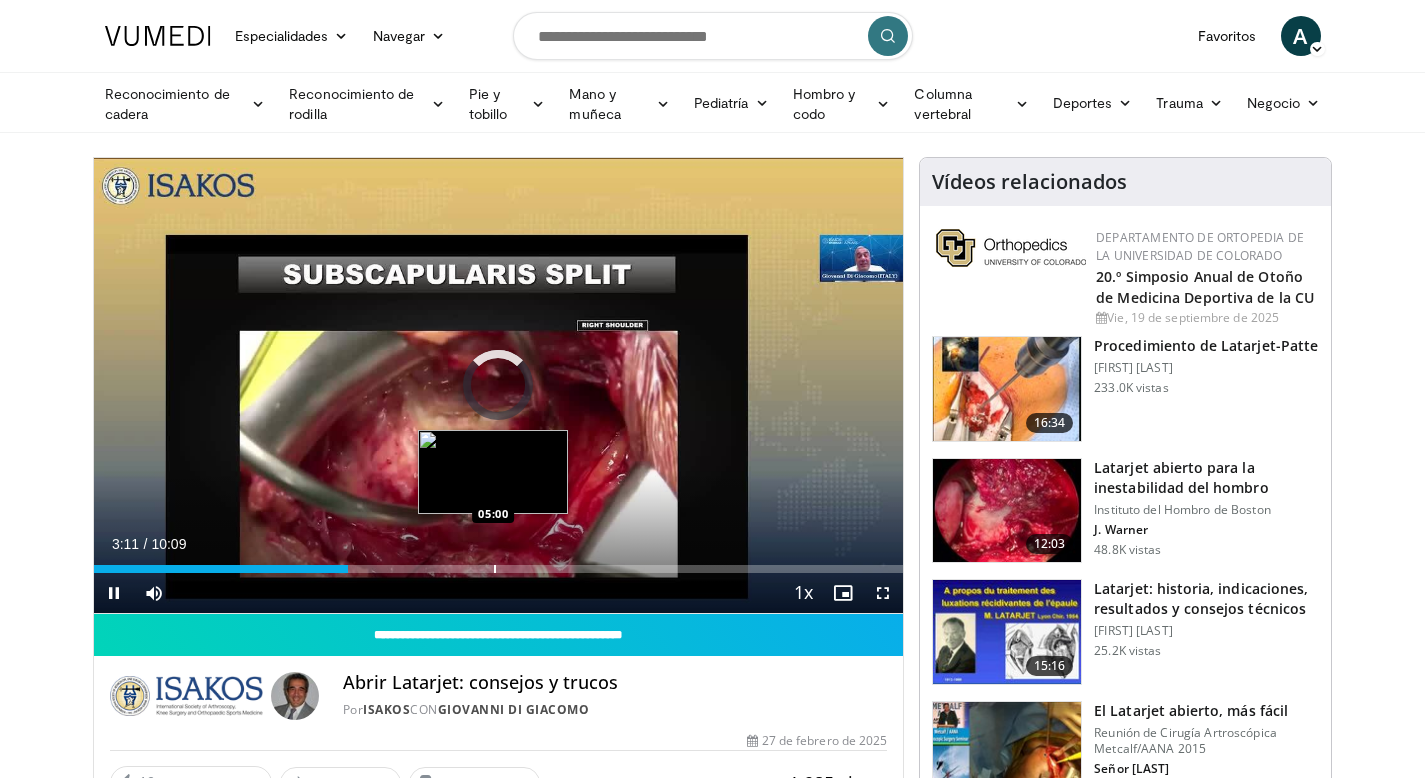 click on "Loaded :  0.00% 03:11 05:00" at bounding box center [499, 563] 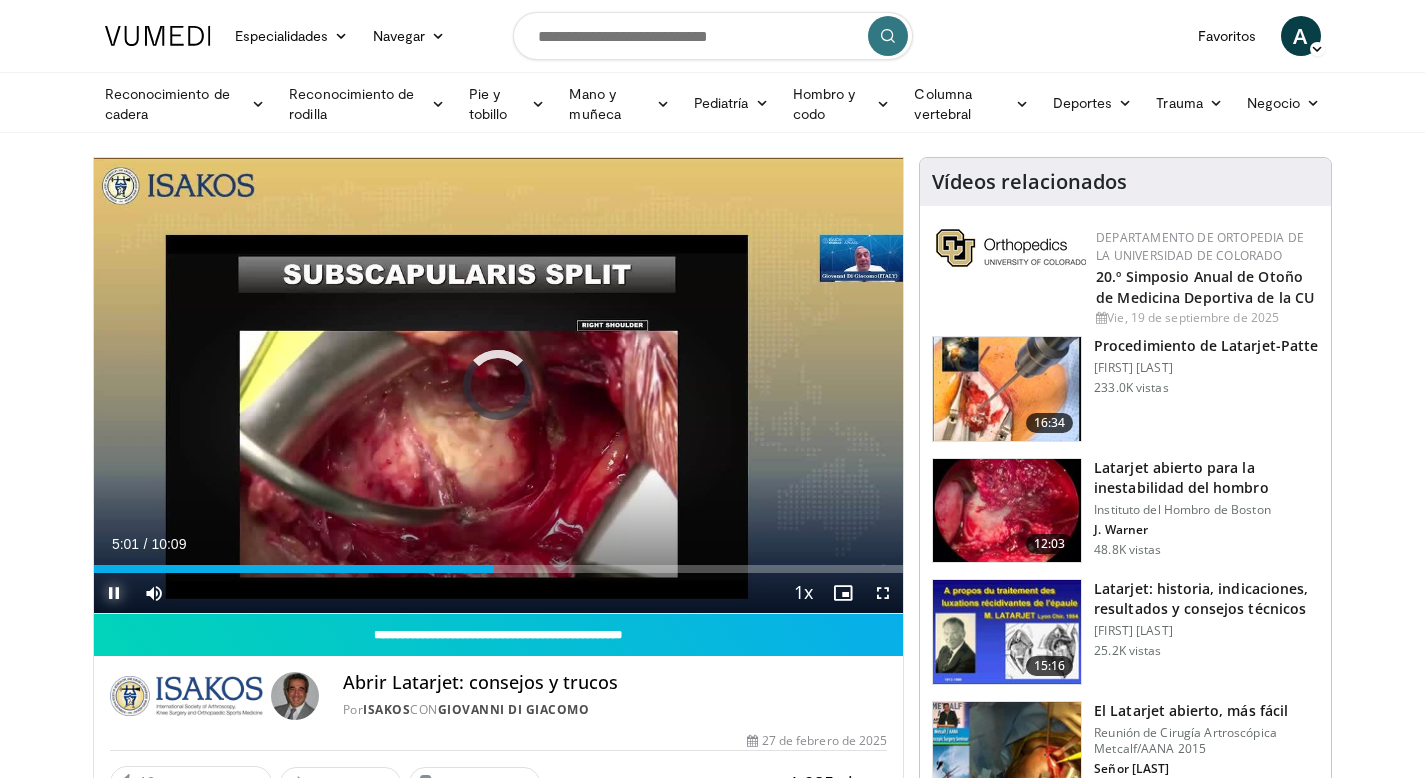 click at bounding box center [114, 593] 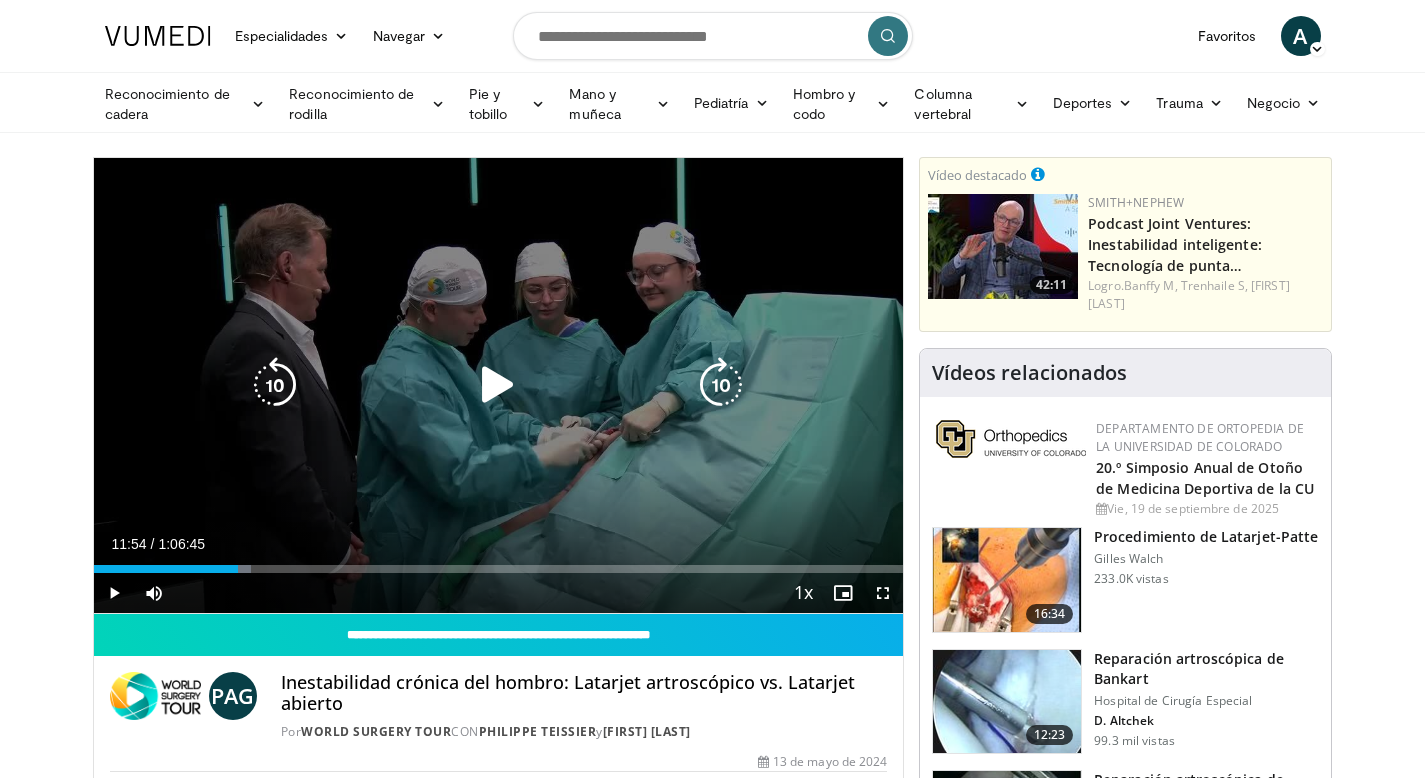 scroll, scrollTop: 0, scrollLeft: 0, axis: both 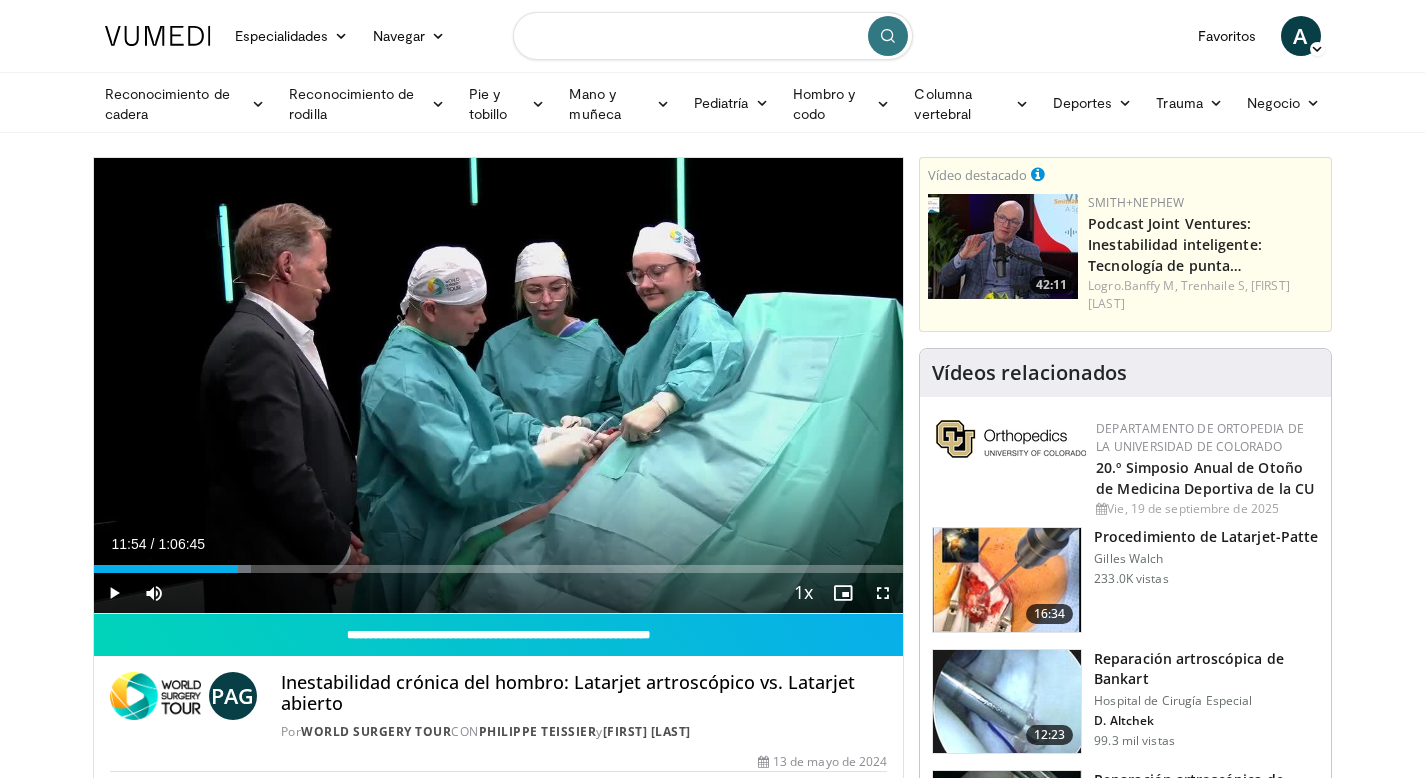 click at bounding box center (713, 36) 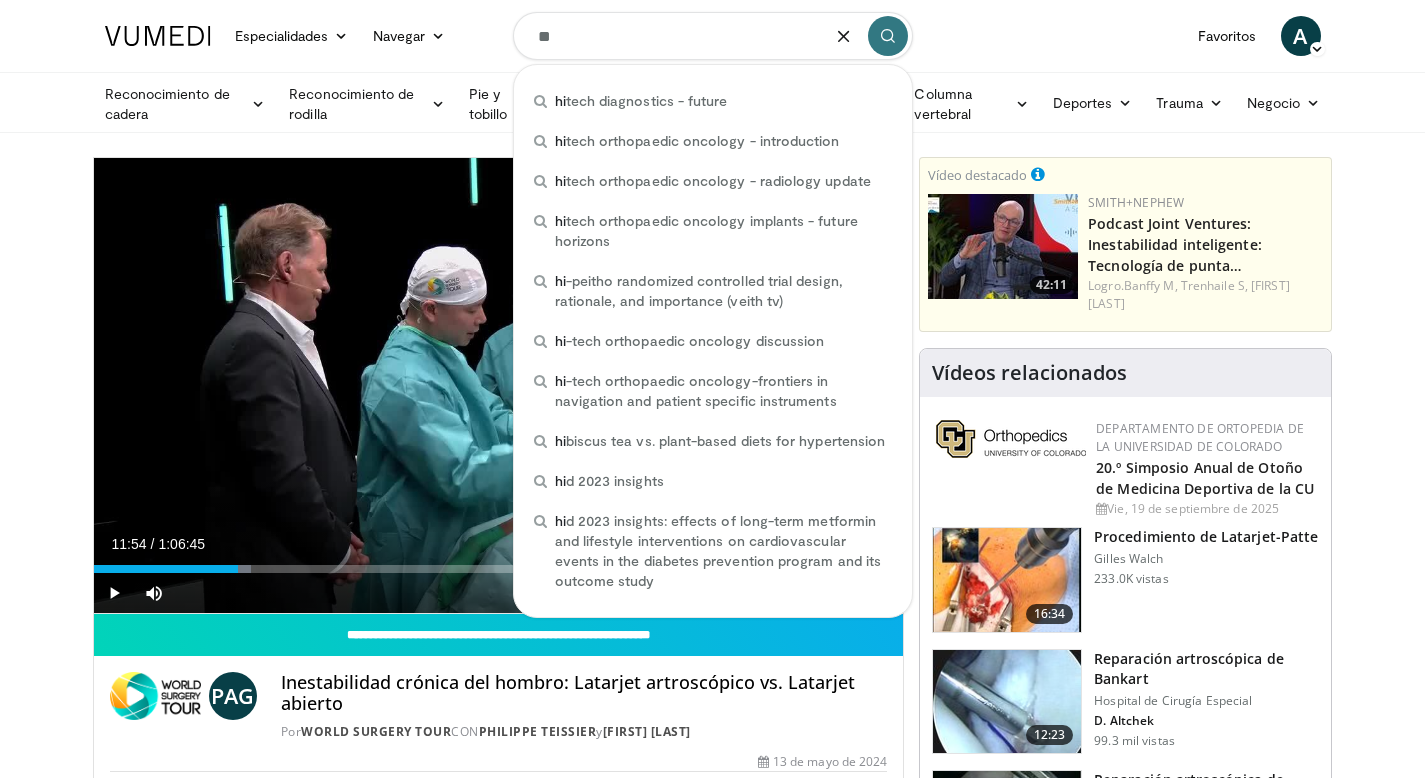 type on "*" 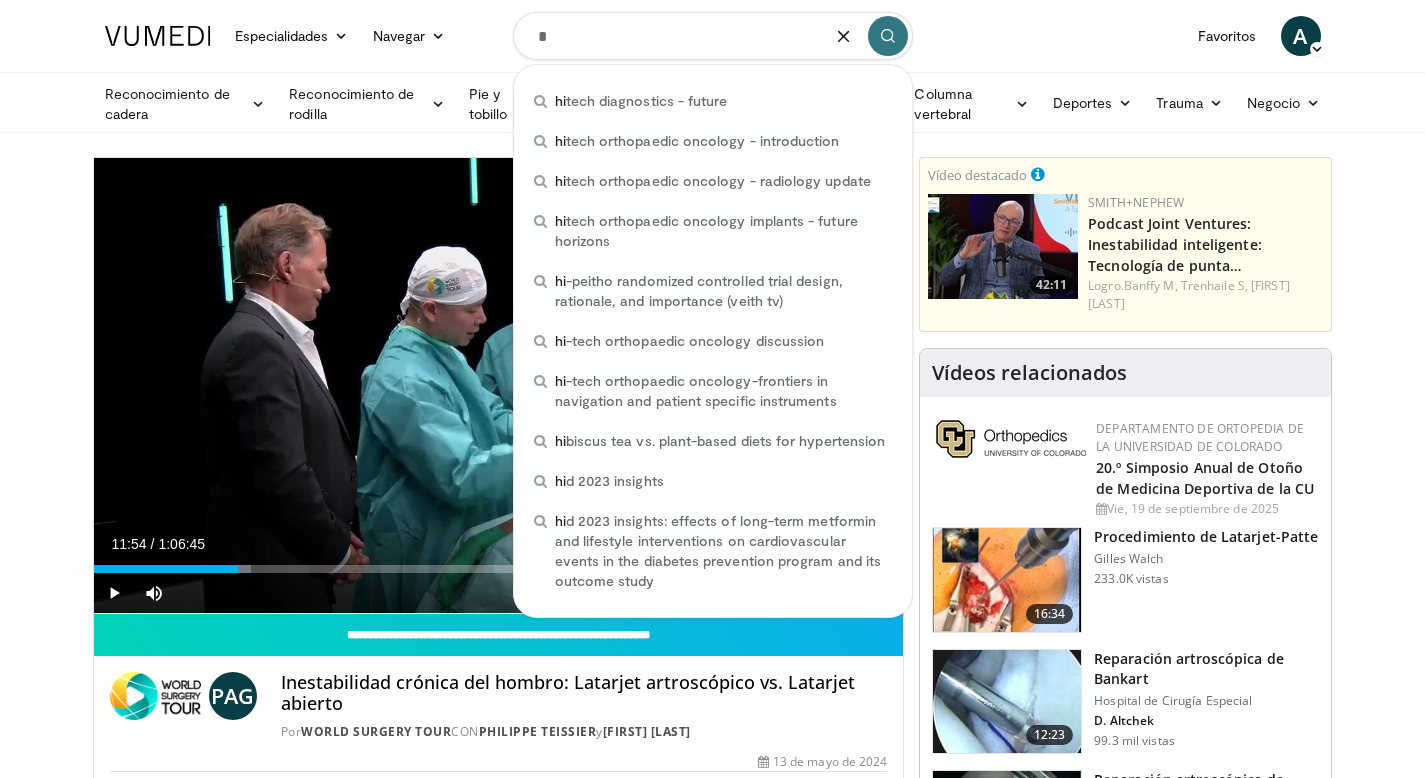 type 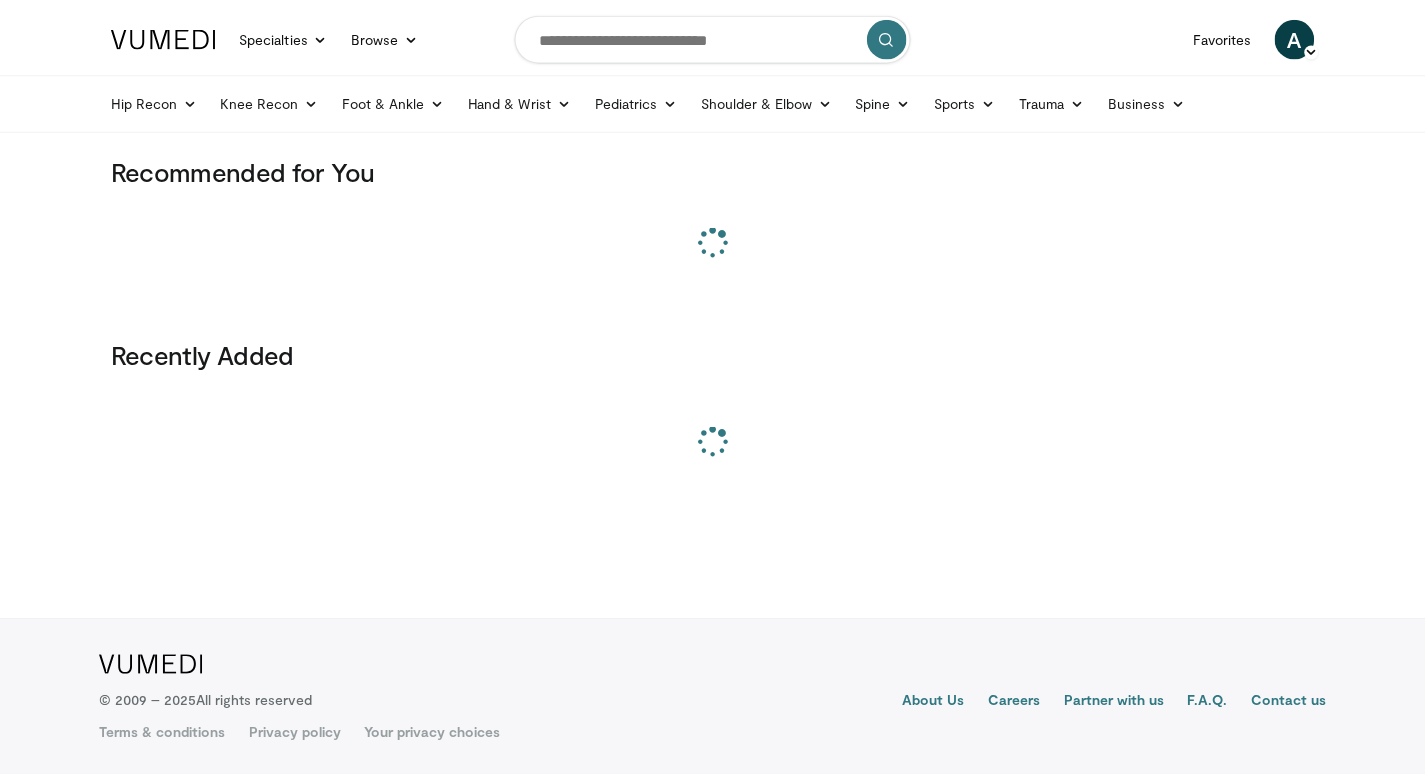 scroll, scrollTop: 0, scrollLeft: 0, axis: both 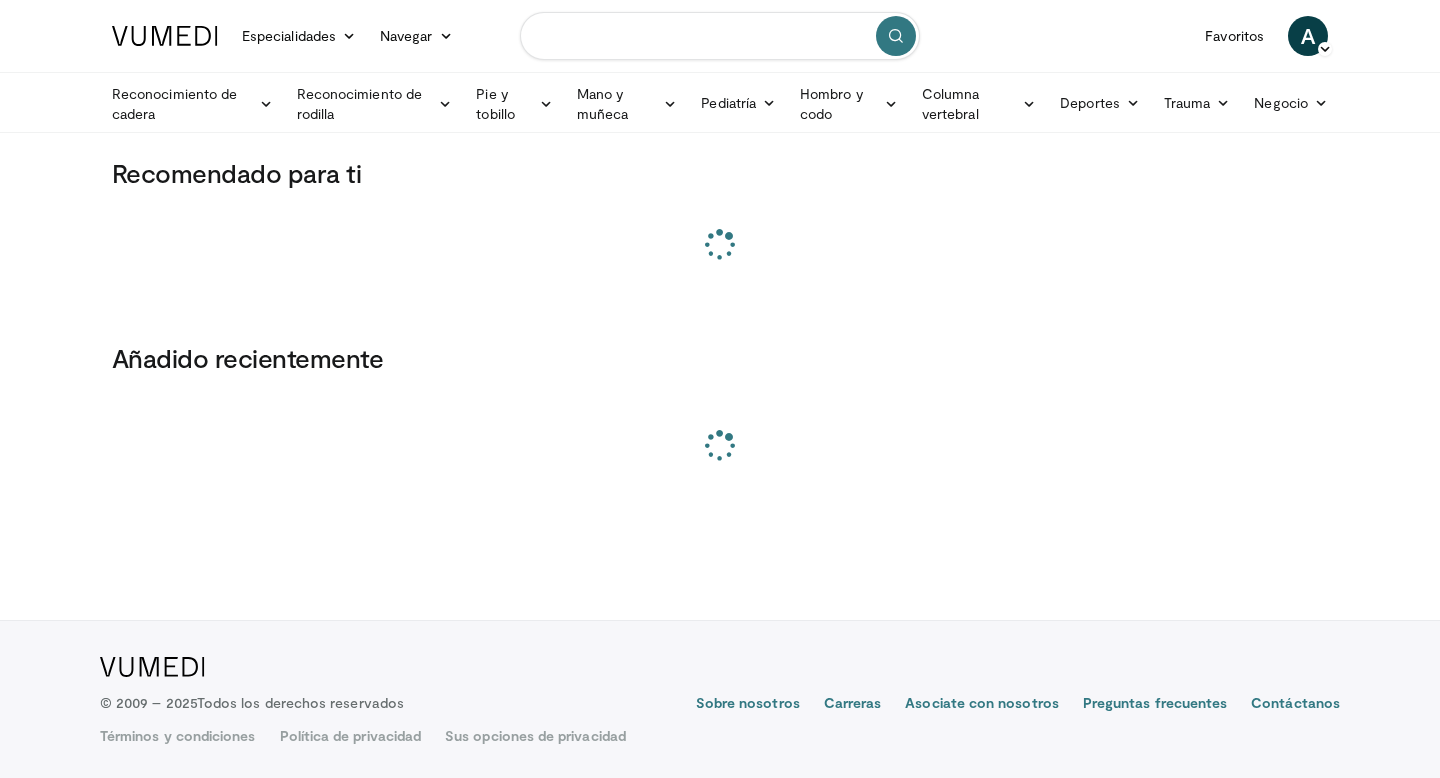 click at bounding box center (720, 36) 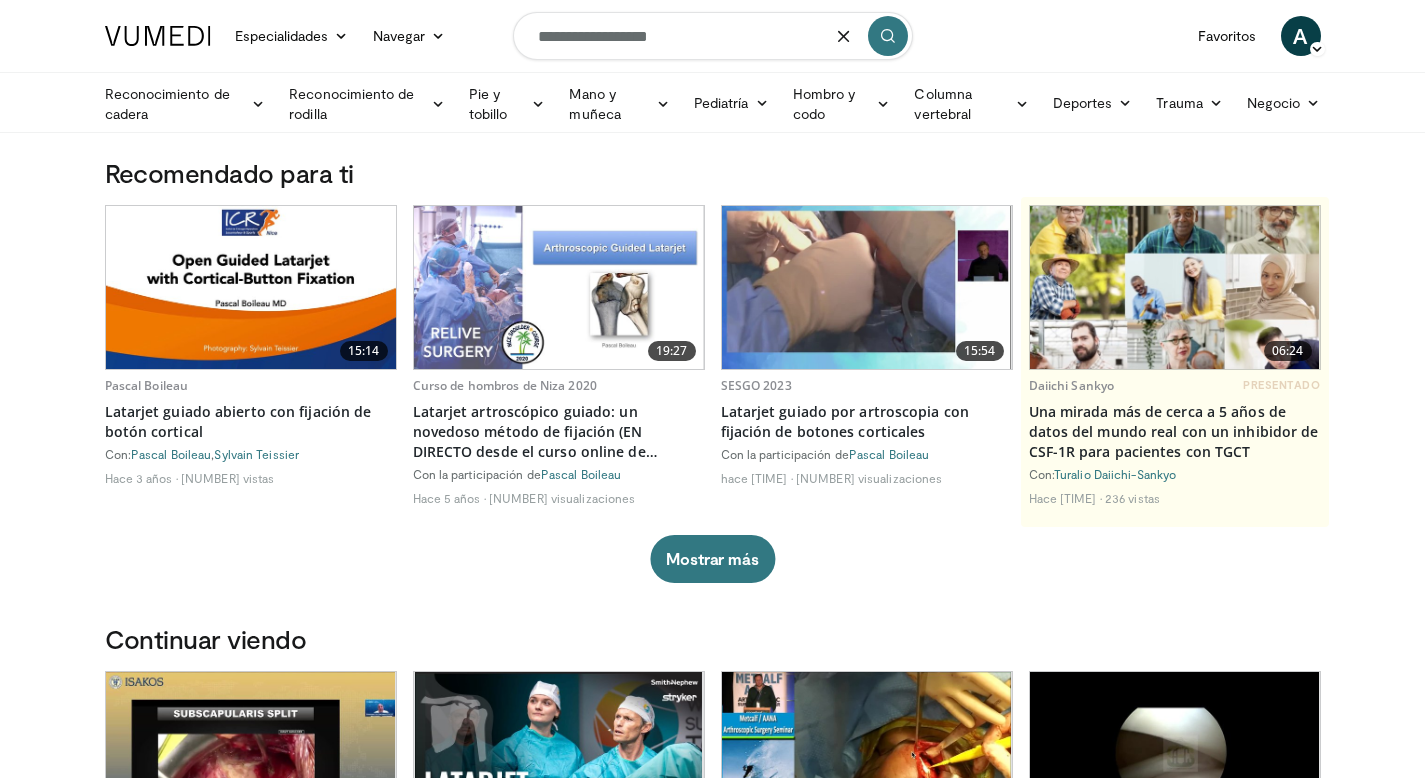 type on "**********" 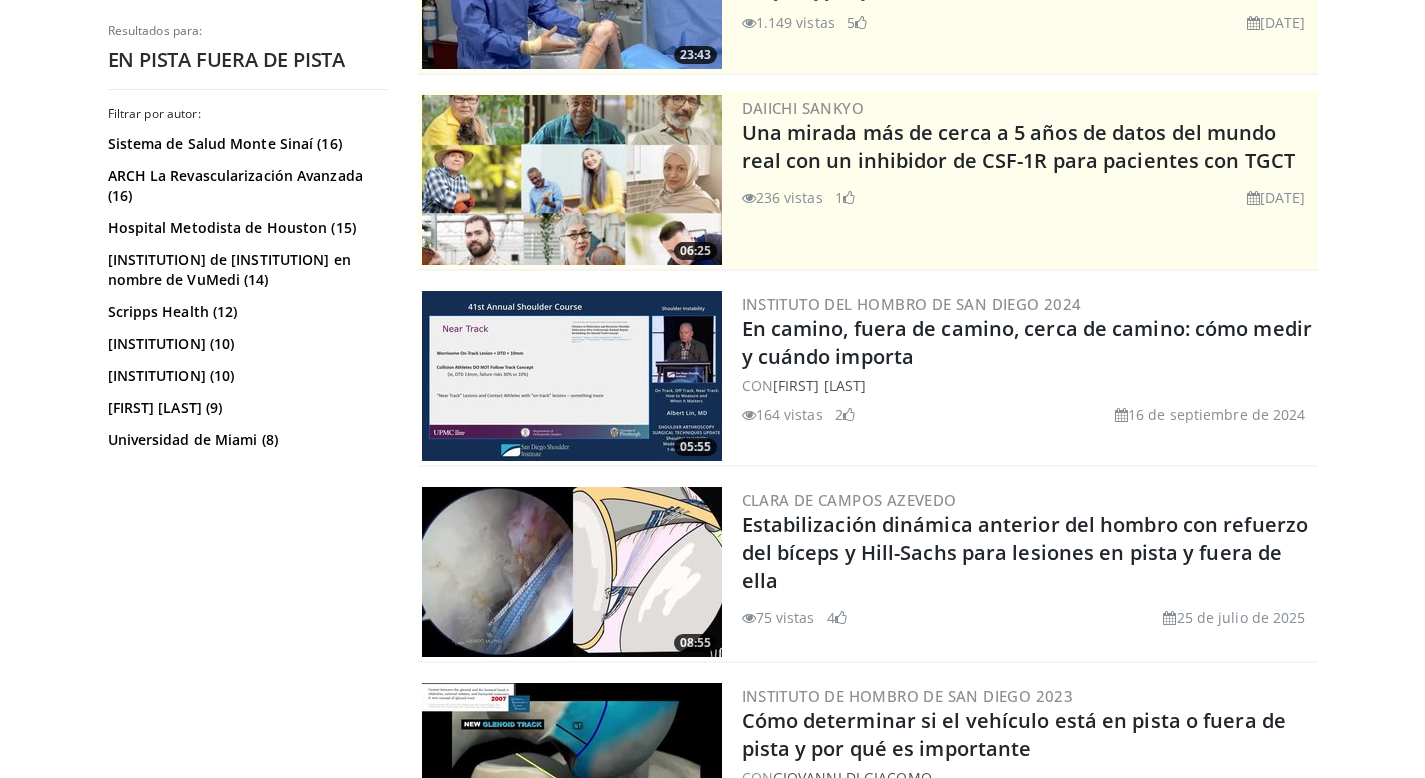 scroll, scrollTop: 331, scrollLeft: 0, axis: vertical 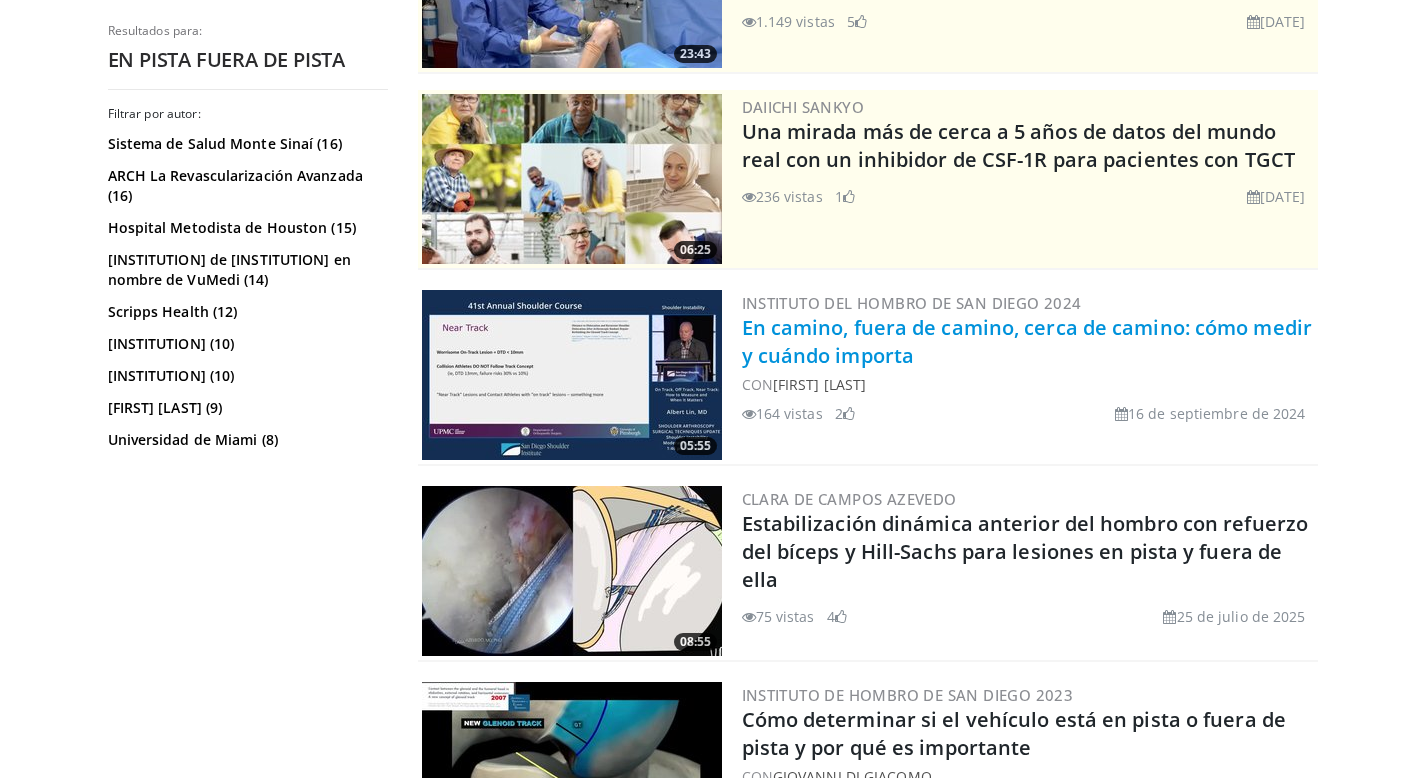 click on "En camino, fuera de camino, cerca de camino: cómo medir y cuándo importa" at bounding box center (1027, 341) 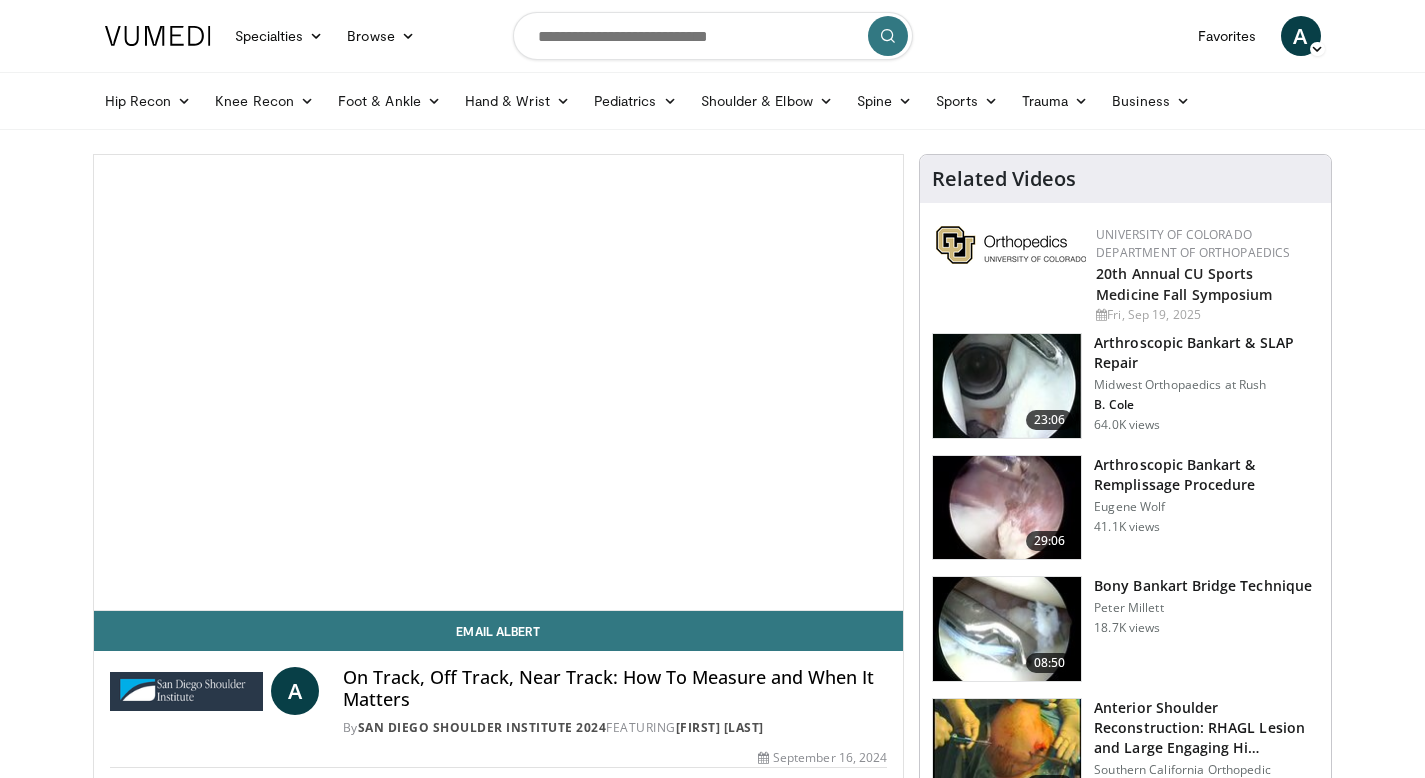 scroll, scrollTop: 0, scrollLeft: 0, axis: both 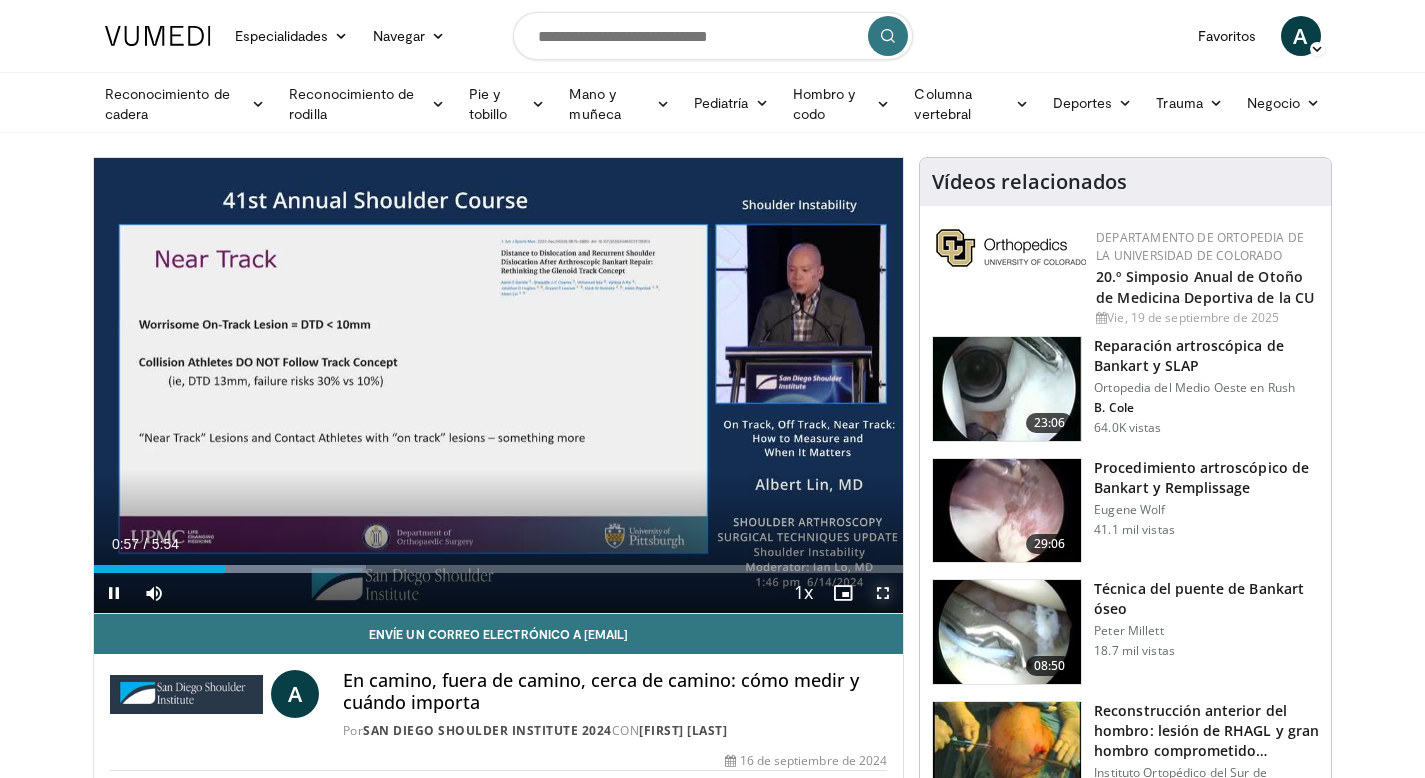click at bounding box center [883, 593] 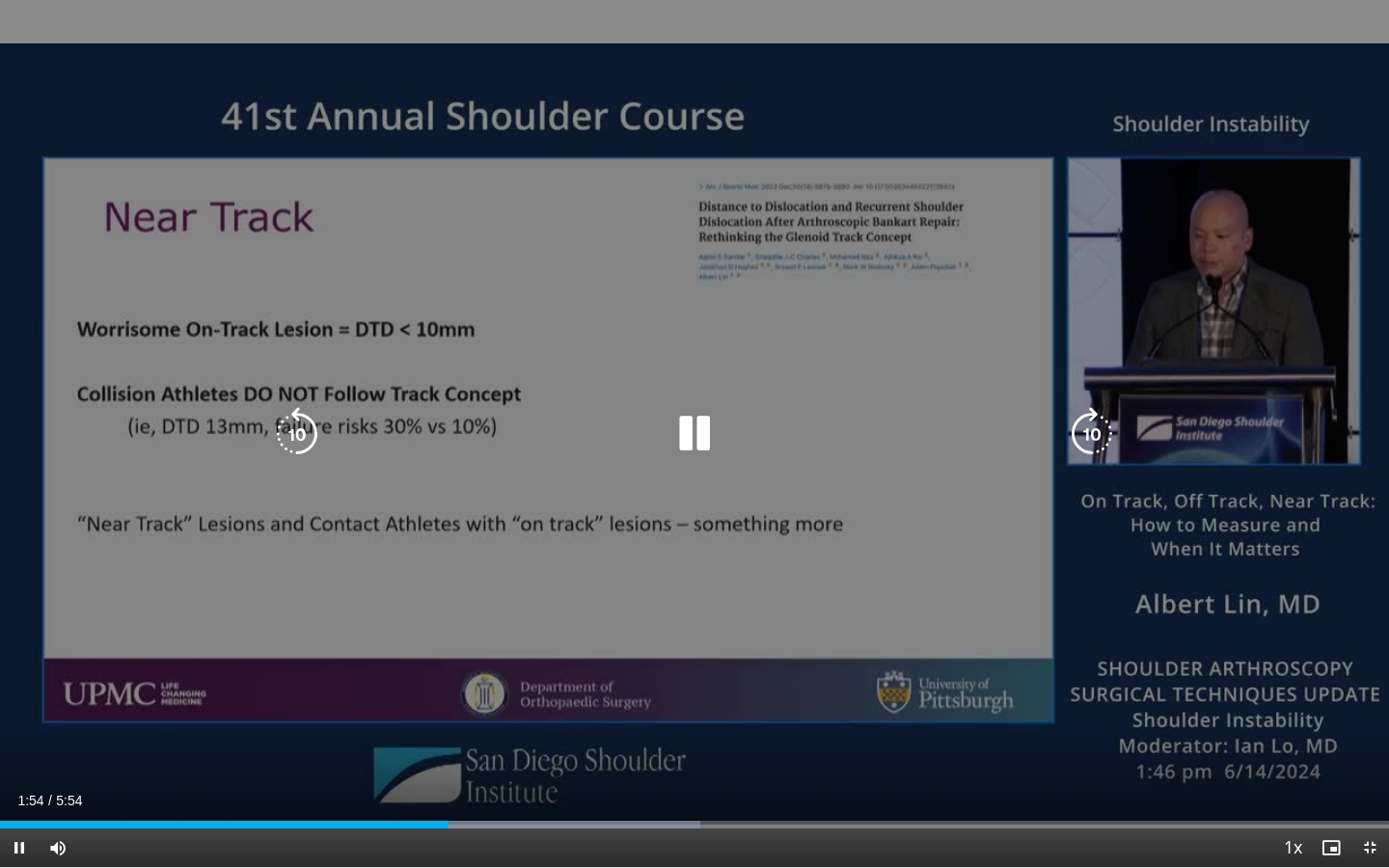 click at bounding box center (694, 434) 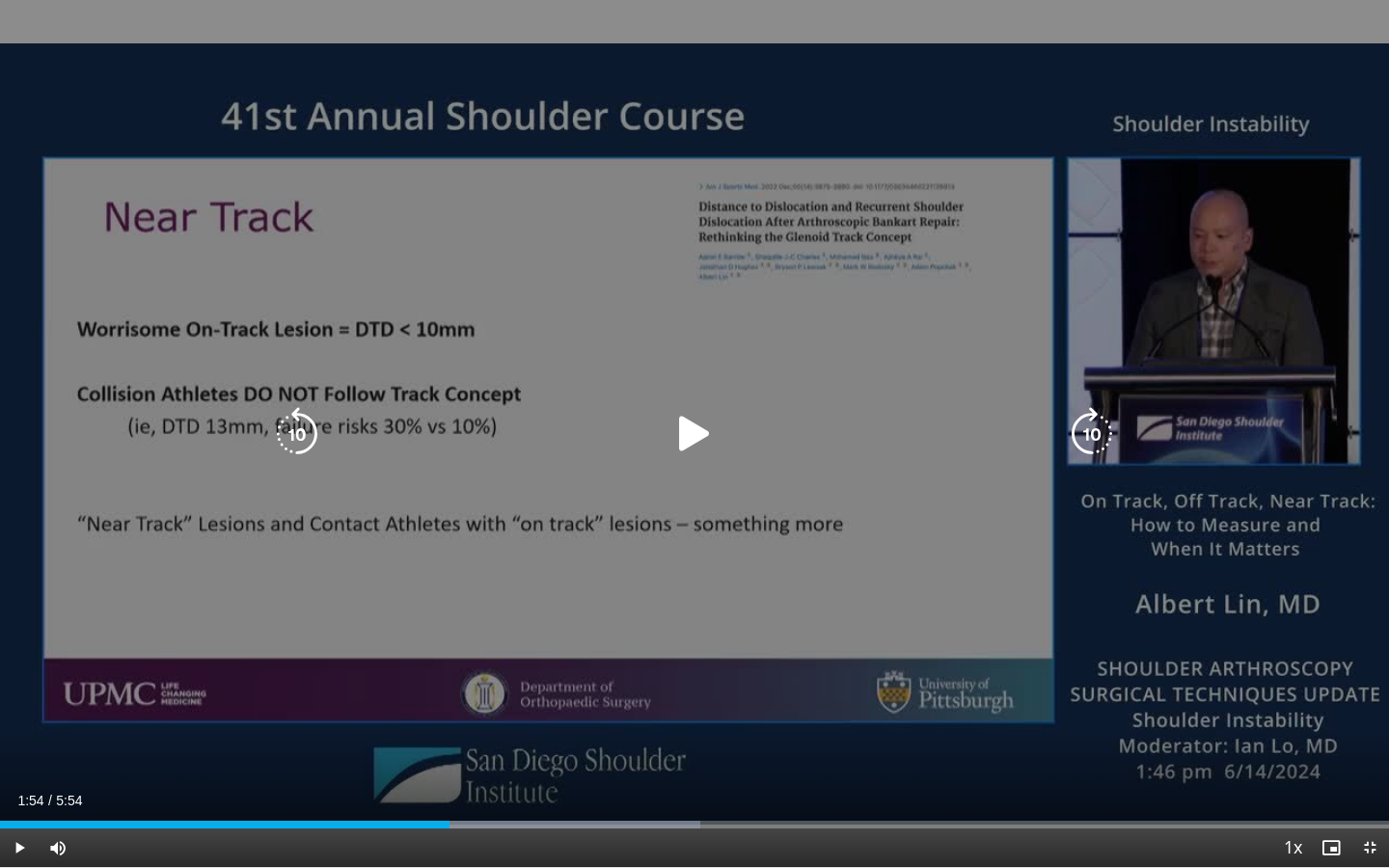 click at bounding box center [694, 434] 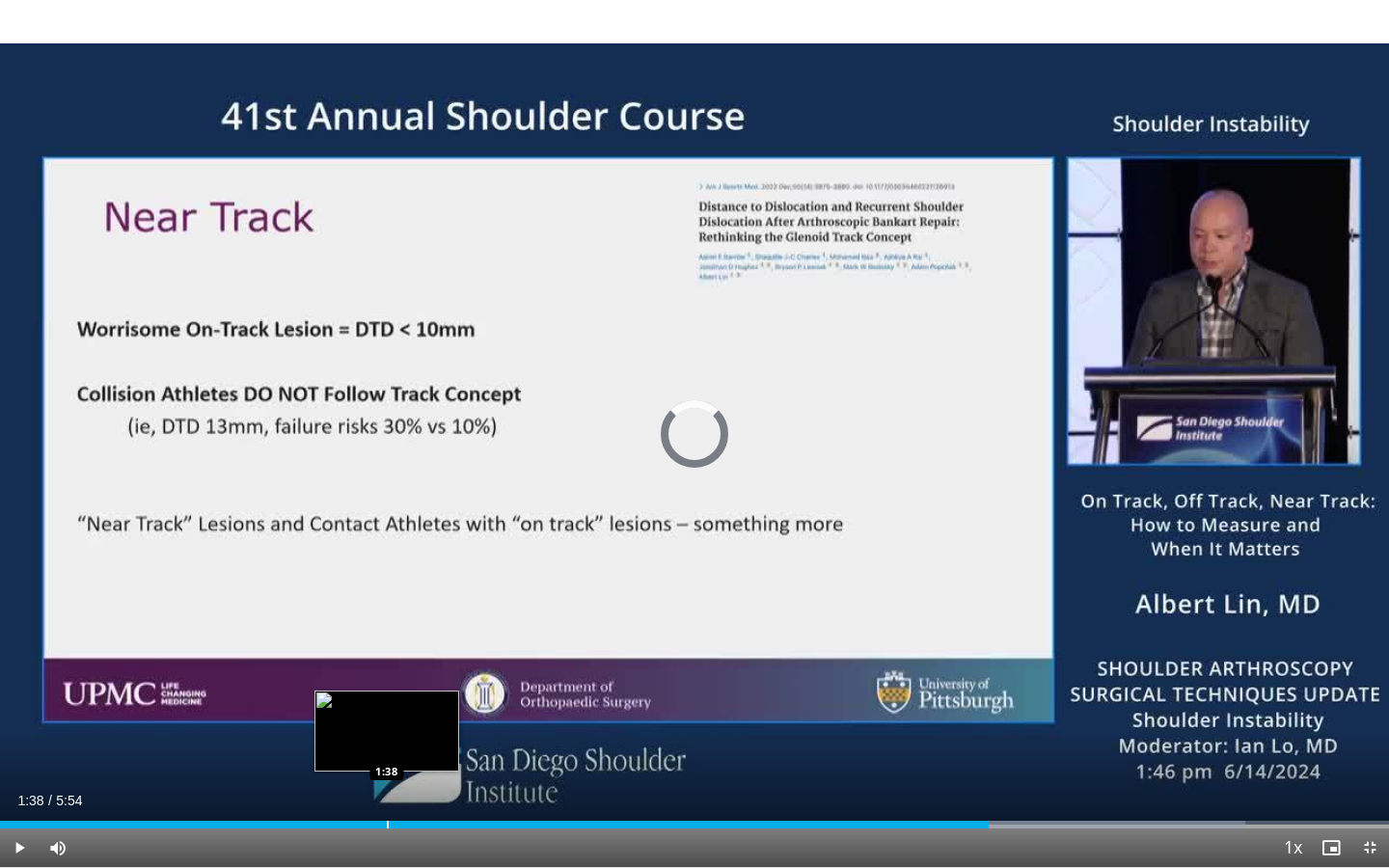 click at bounding box center (388, 825) 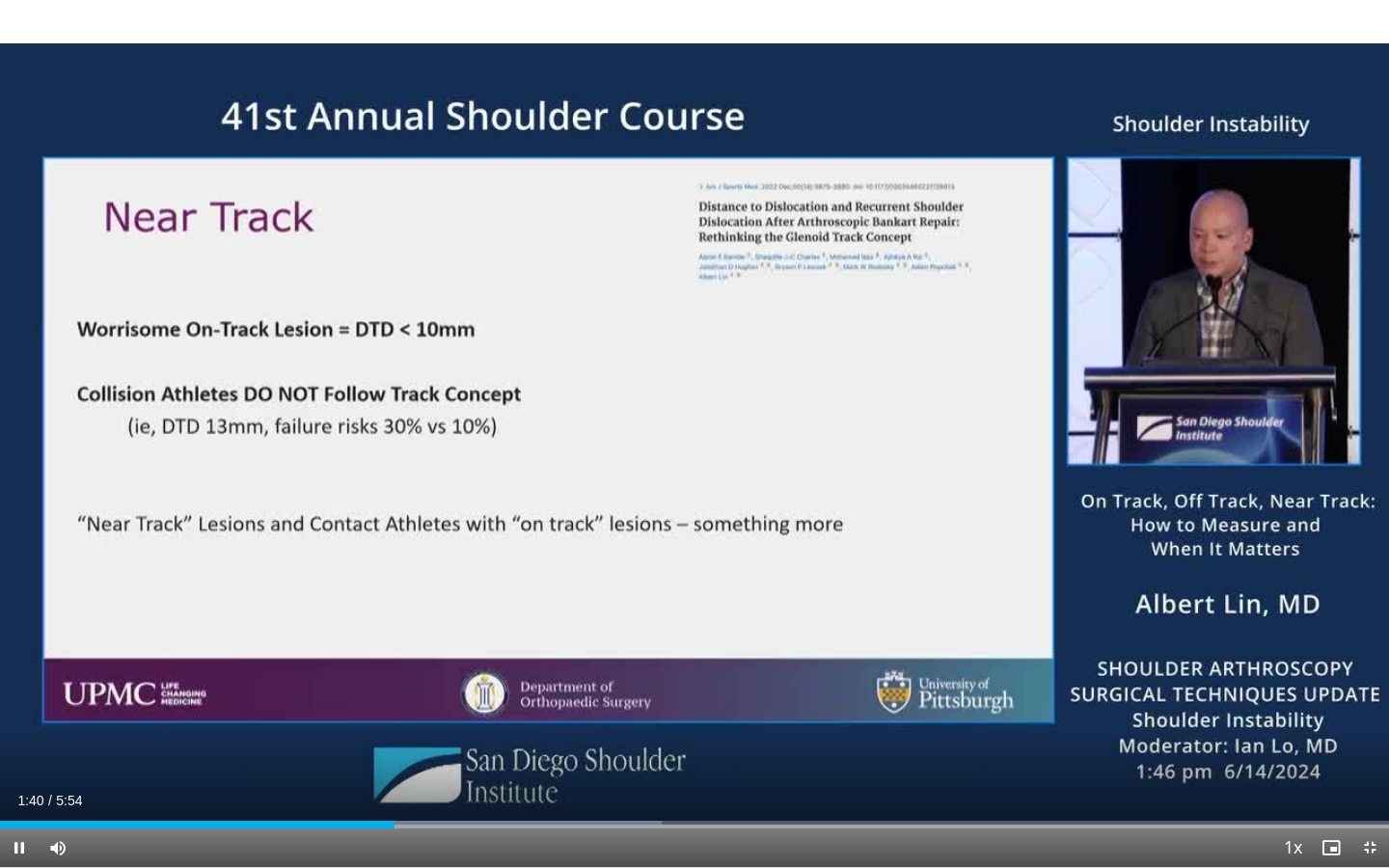 click on "**********" at bounding box center [694, 434] 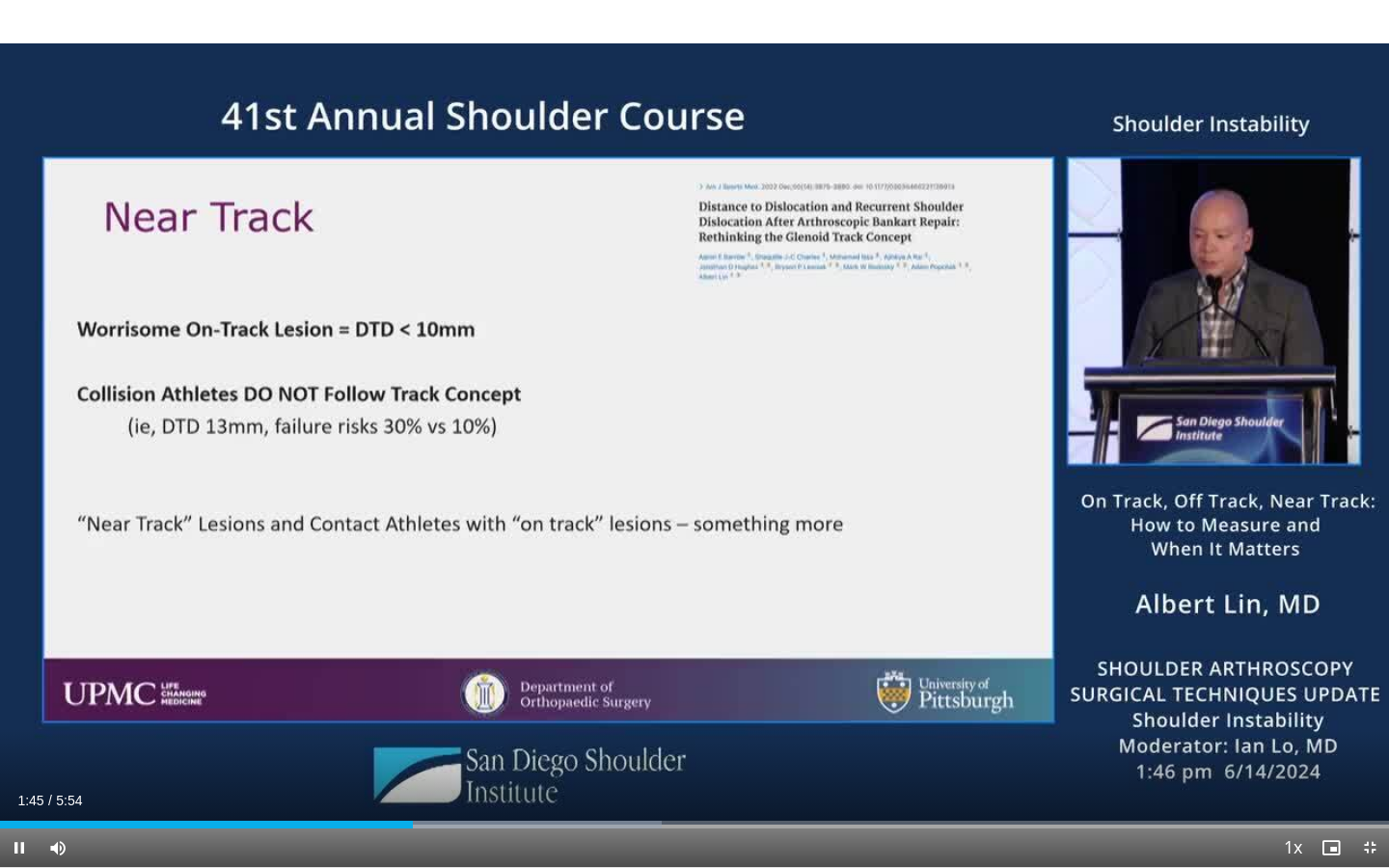 click on "**********" at bounding box center (694, 434) 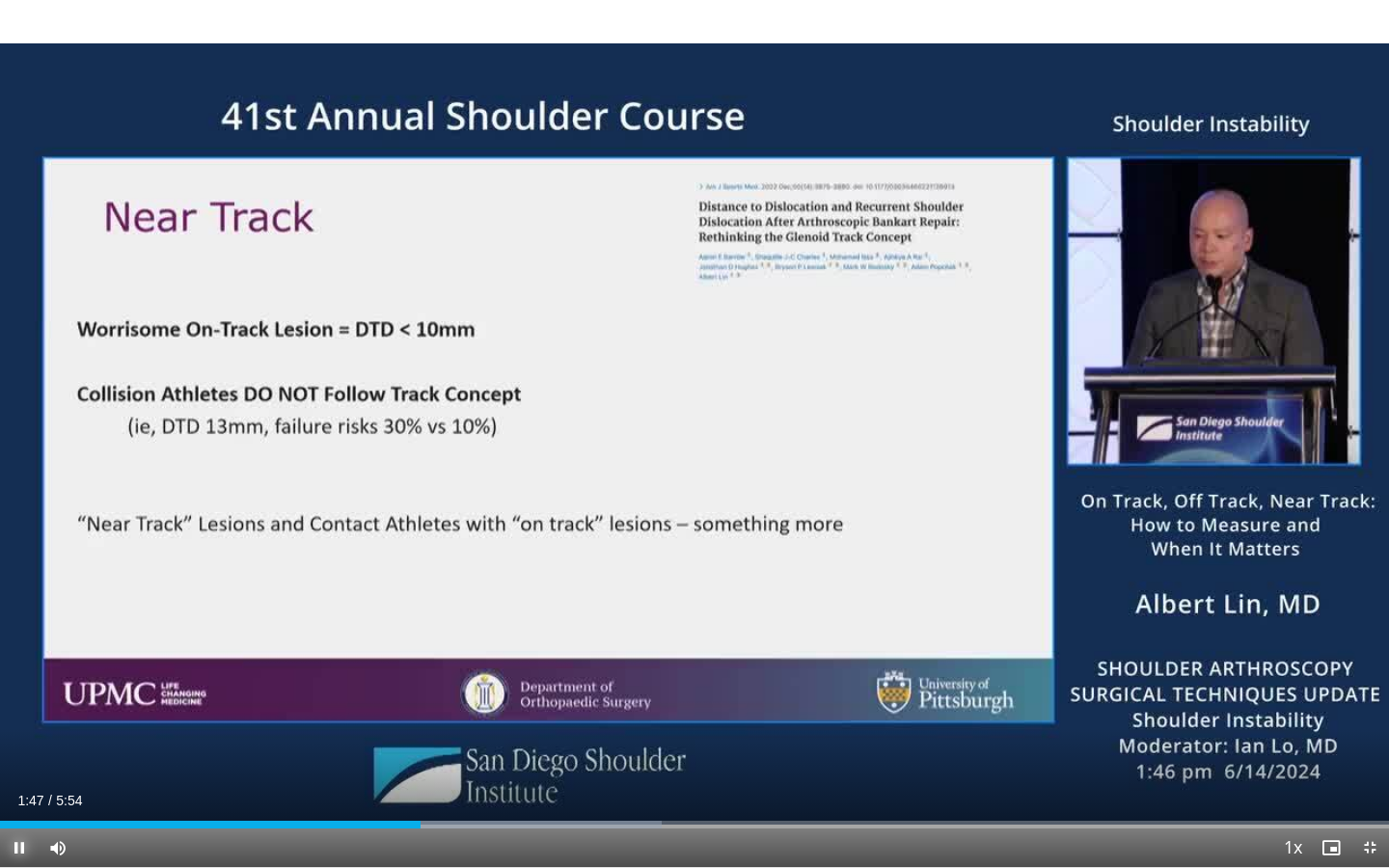 click at bounding box center (19, 848) 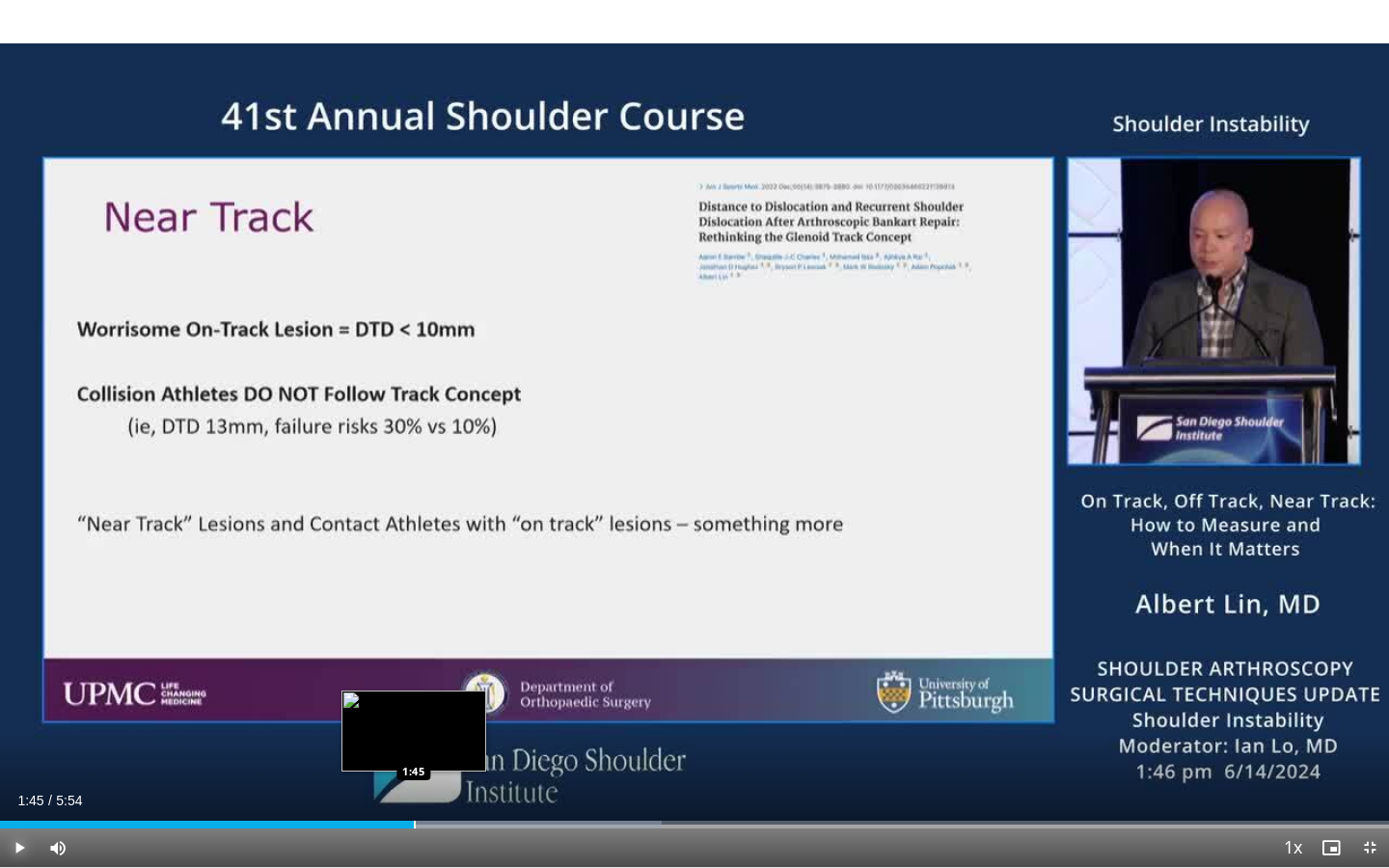 click at bounding box center (415, 825) 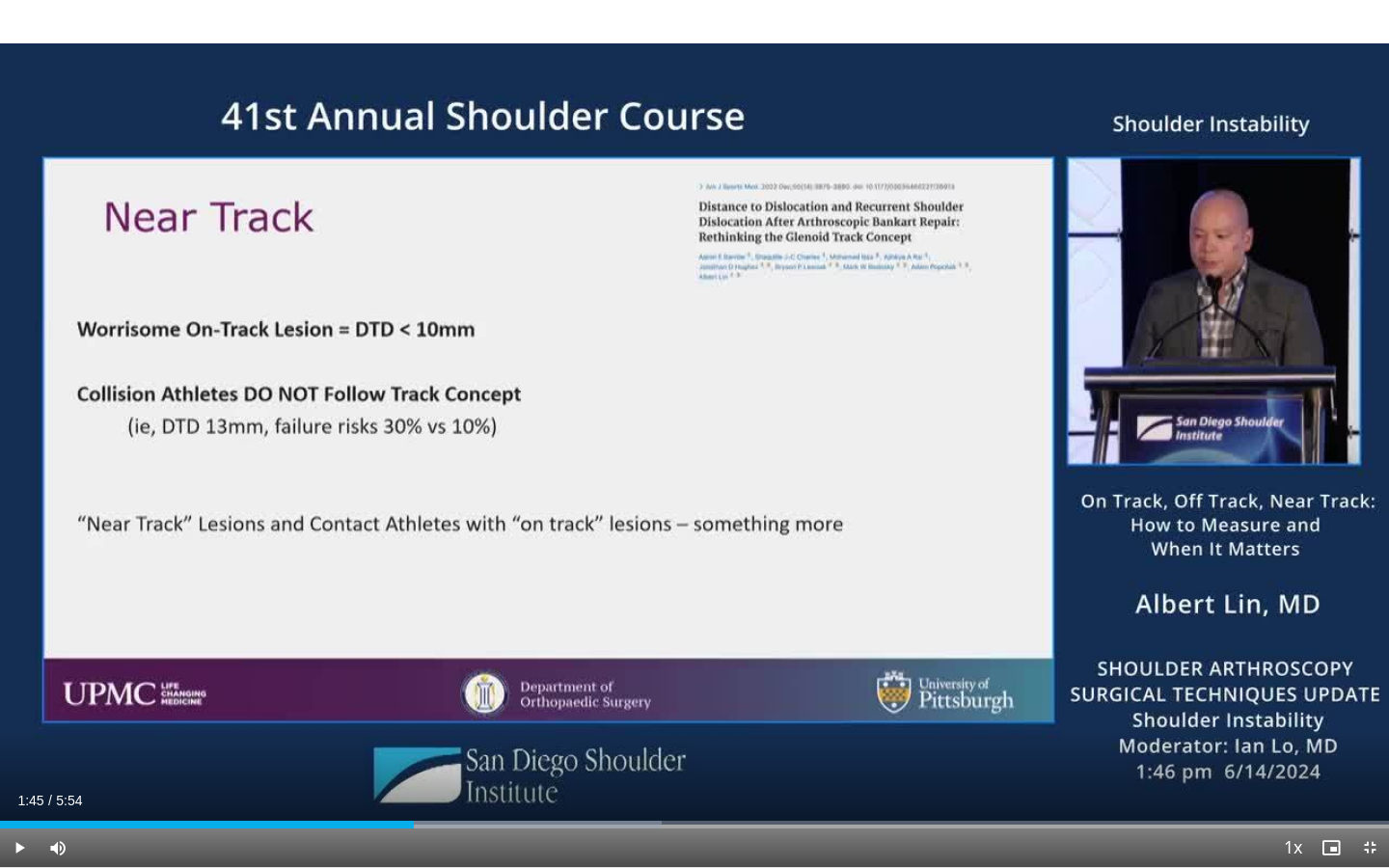 click on "Current Time  1:45 / Duration  5:54 Play Skip Backward Skip Forward Mute Loaded :  47.61% 1:45 1:43 Stream Type  LIVE Seek to live, currently behind live LIVE   1x Playback Rate 0.5x 0.75x 1x , selected 1.25x 1.5x 1.75x 2x Chapters Chapters Descriptions descriptions off , selected Captions captions settings , opens captions settings dialog captions off , selected Audio Track en (Main) , selected Exit Fullscreen Enable picture-in-picture mode" at bounding box center [694, 848] 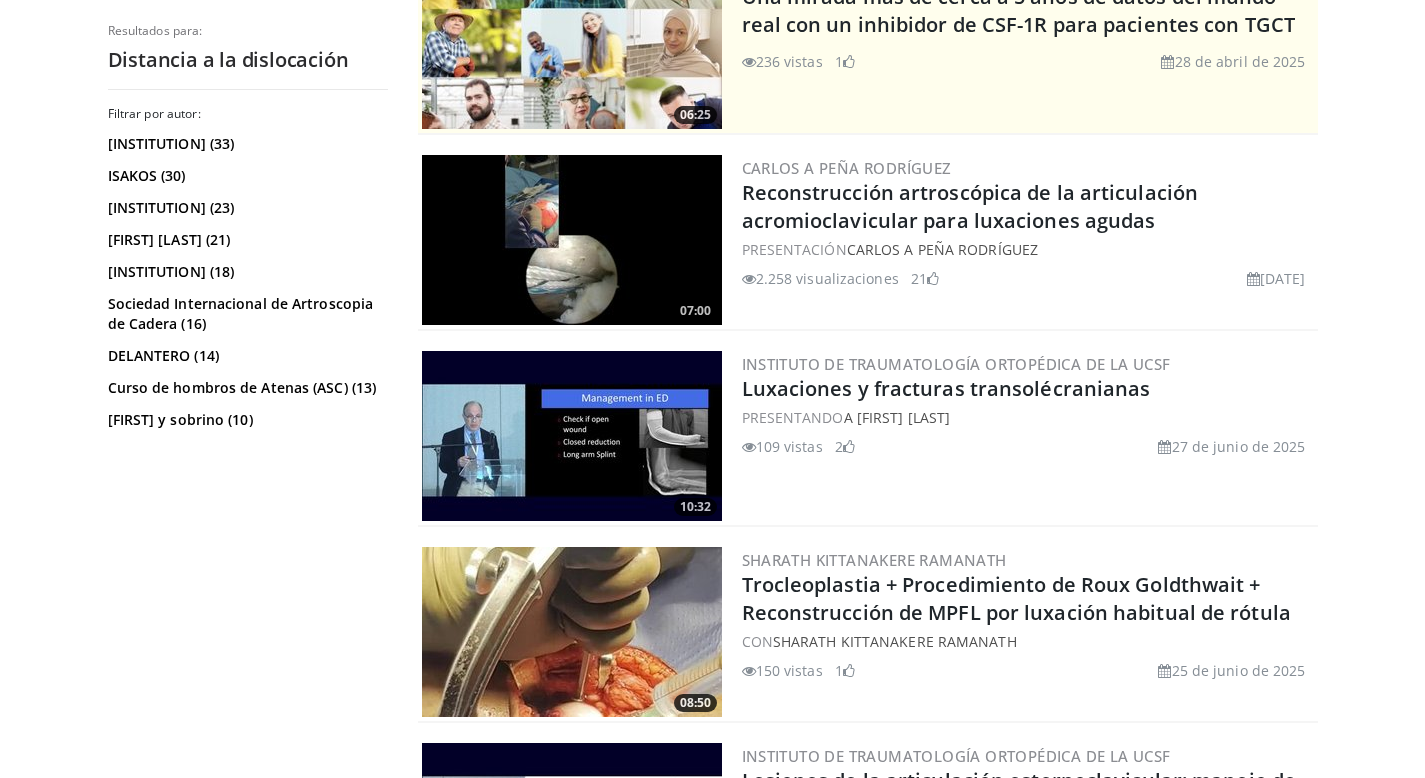 scroll, scrollTop: 0, scrollLeft: 0, axis: both 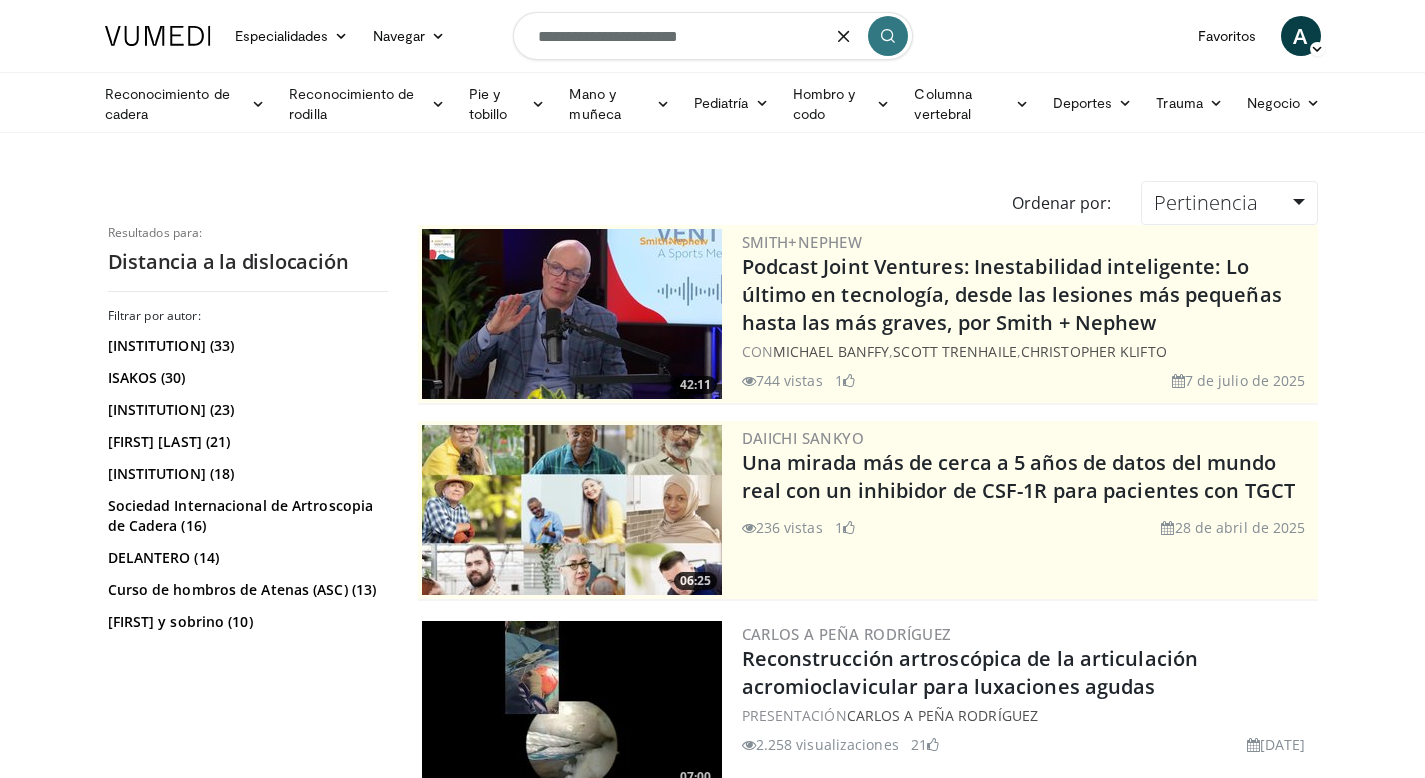 click on "**********" at bounding box center (713, 36) 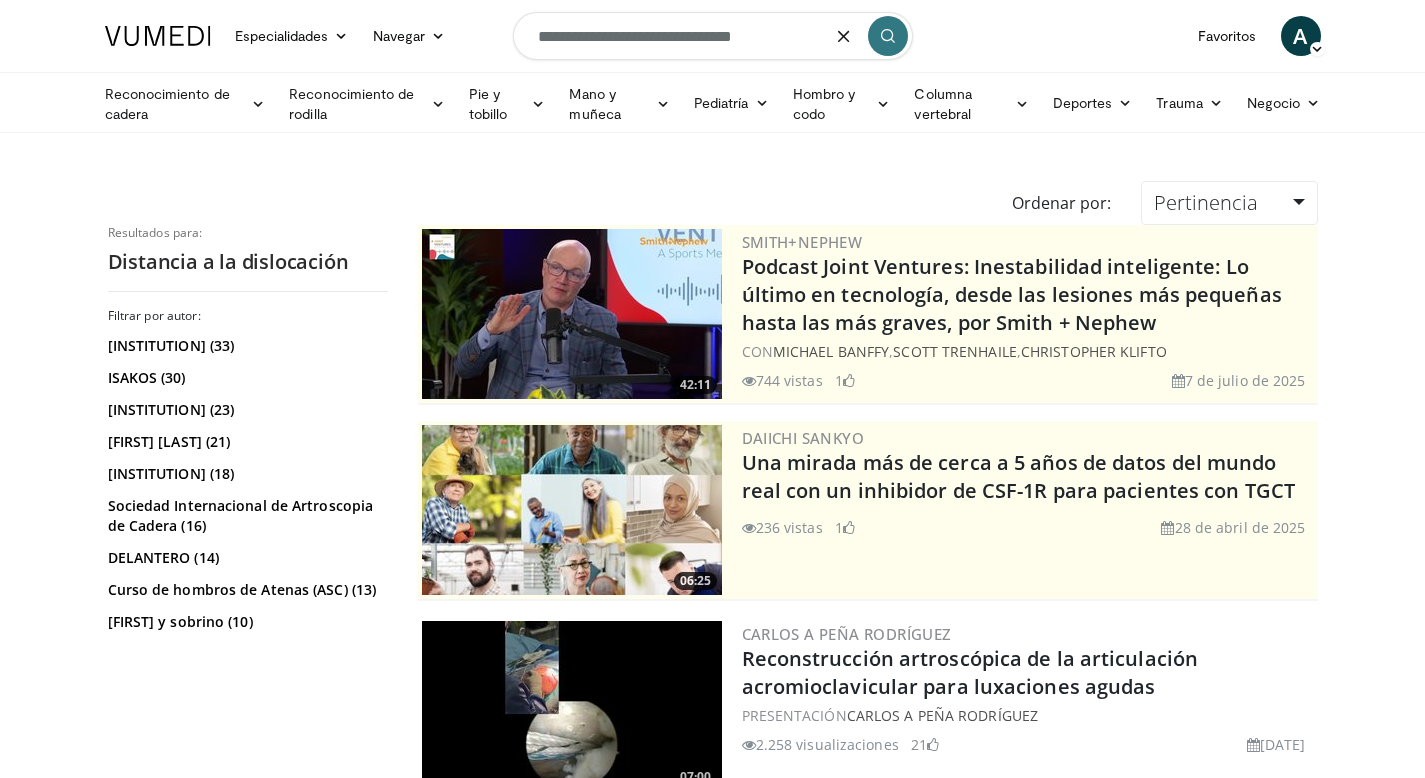 type on "**********" 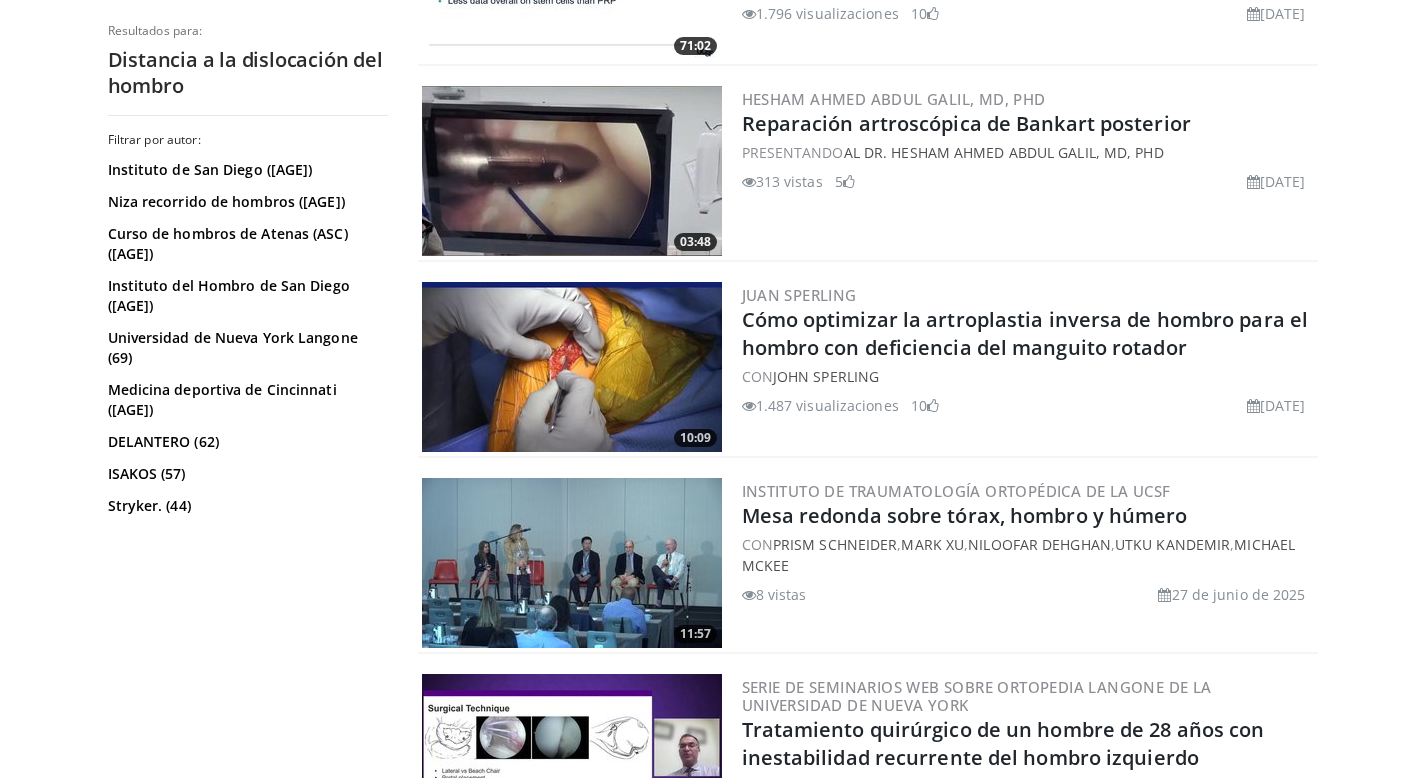 scroll, scrollTop: 3676, scrollLeft: 0, axis: vertical 